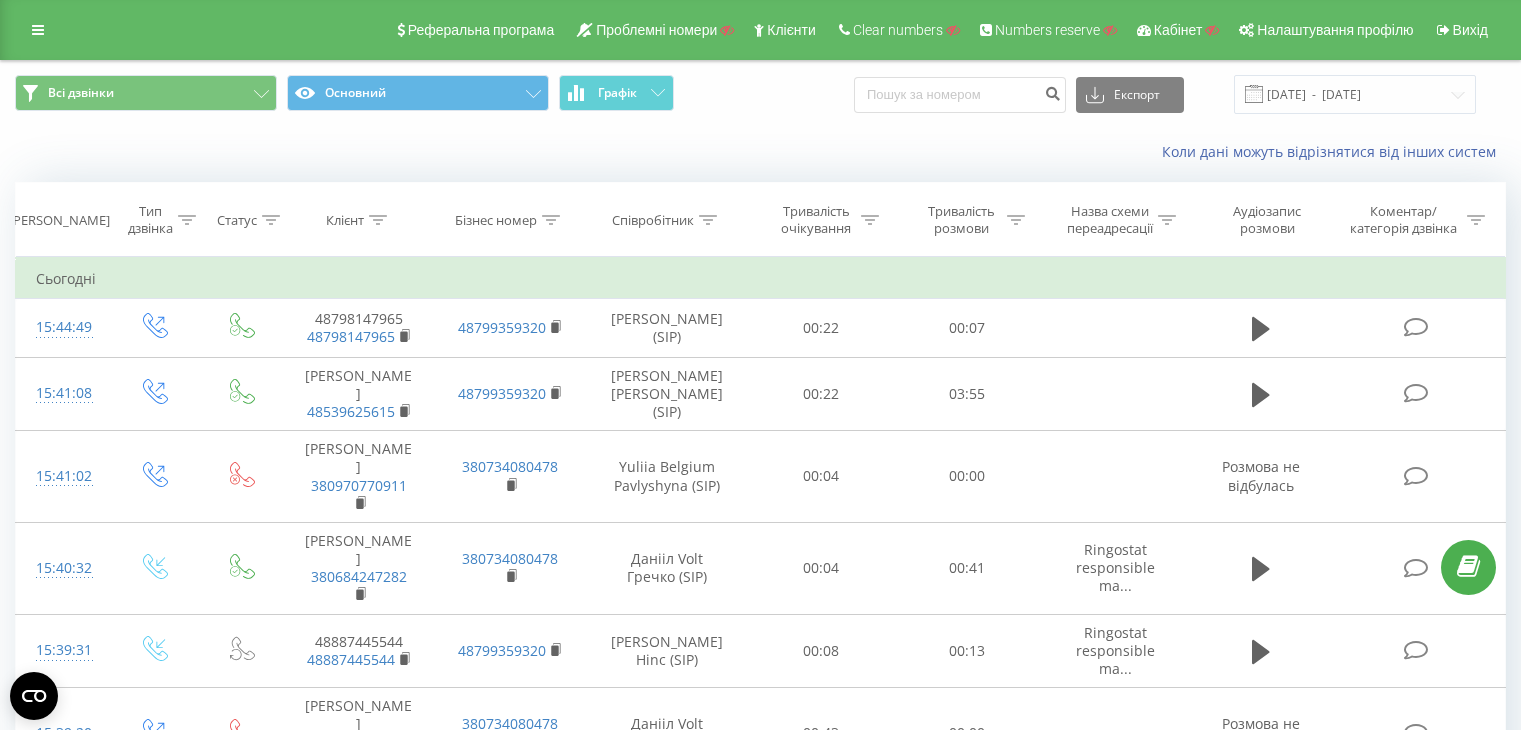 scroll, scrollTop: 0, scrollLeft: 0, axis: both 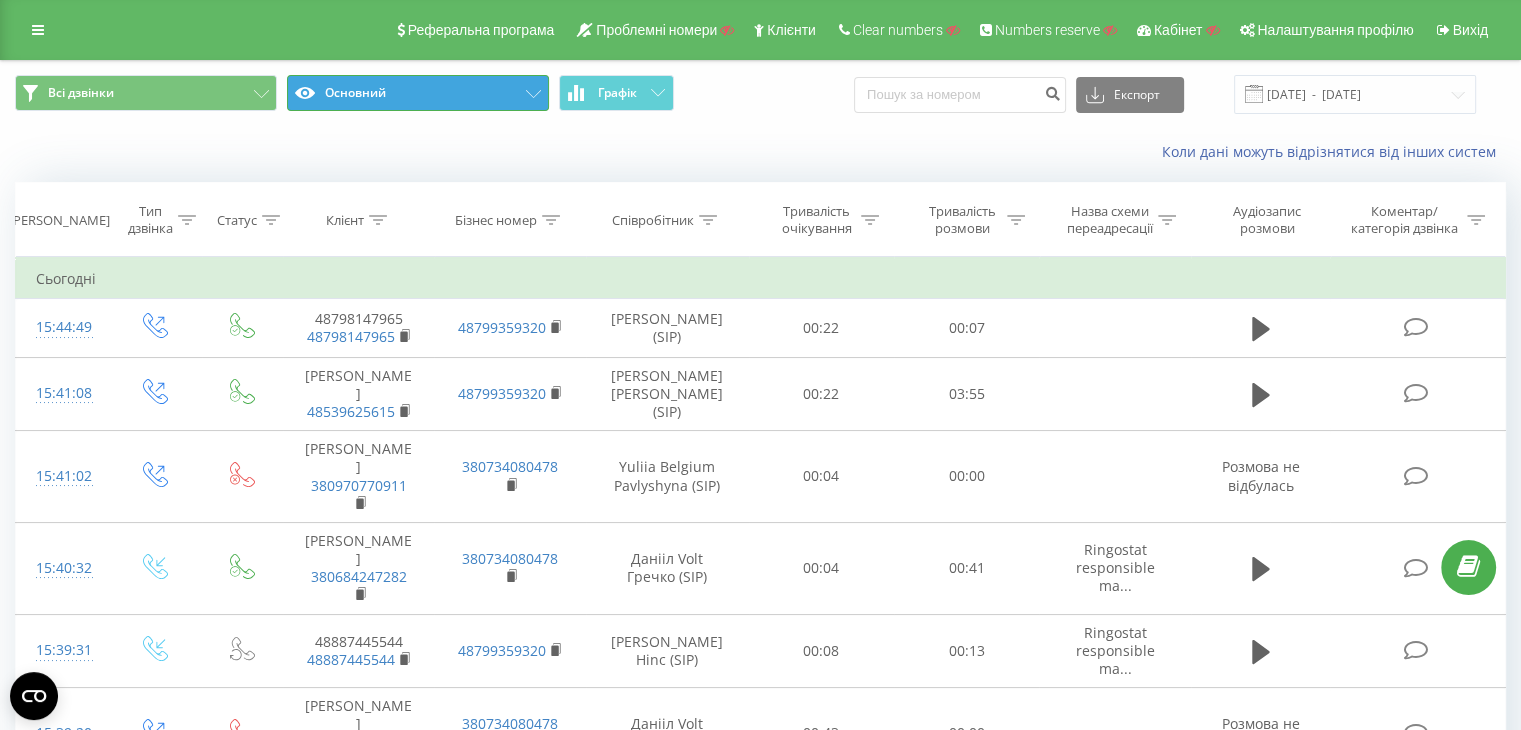 click on "Основний" at bounding box center [418, 93] 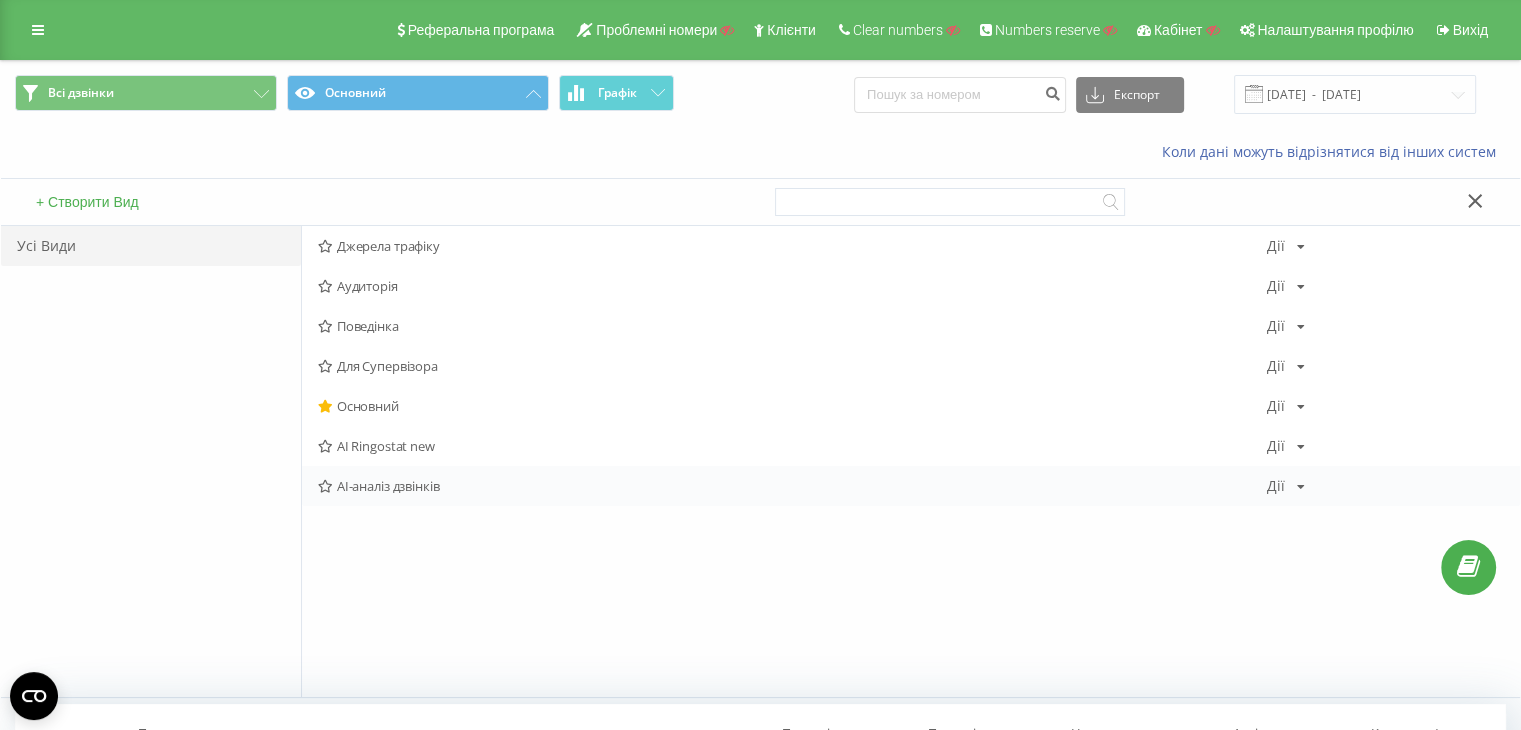 click on "AI-аналіз дзвінків" at bounding box center (792, 486) 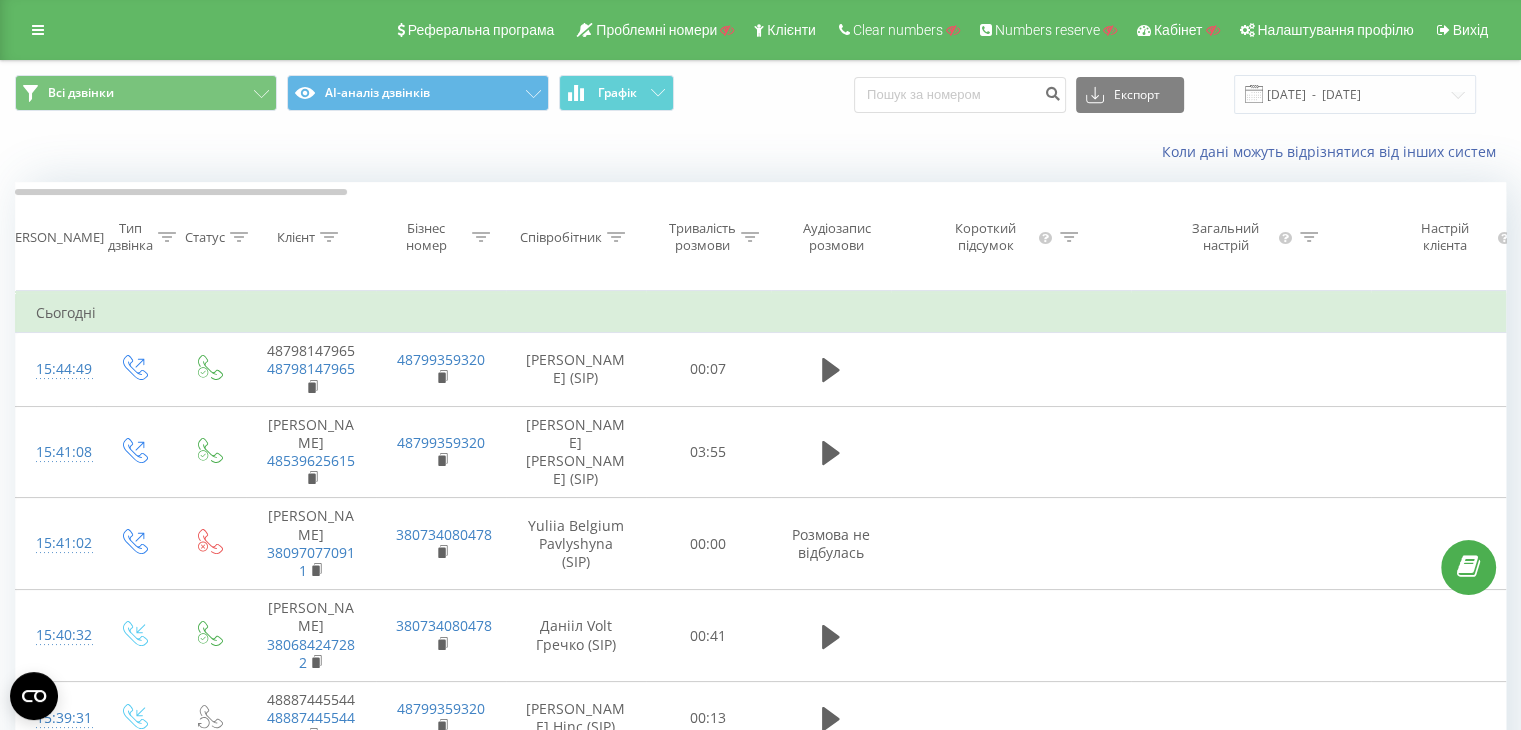 click 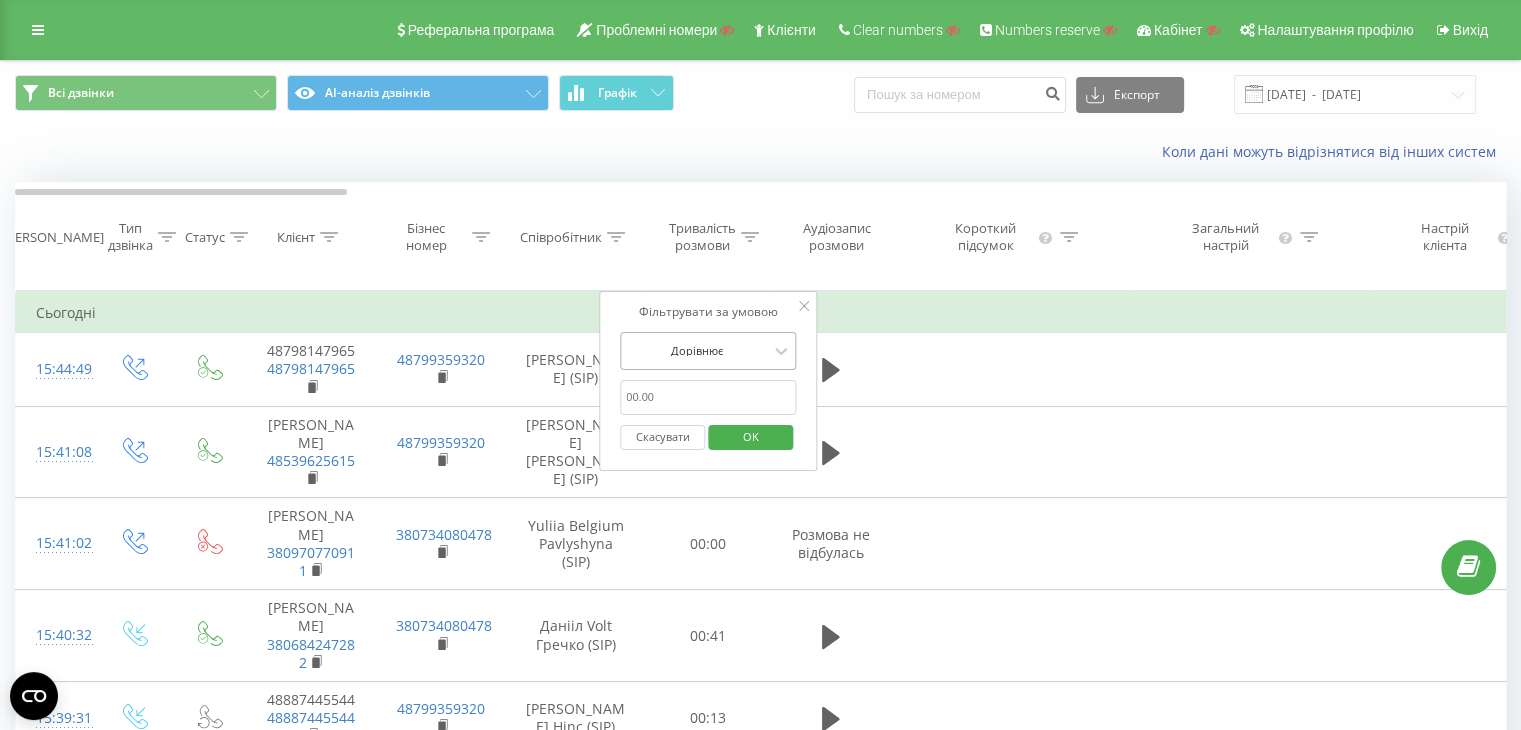 click at bounding box center (697, 350) 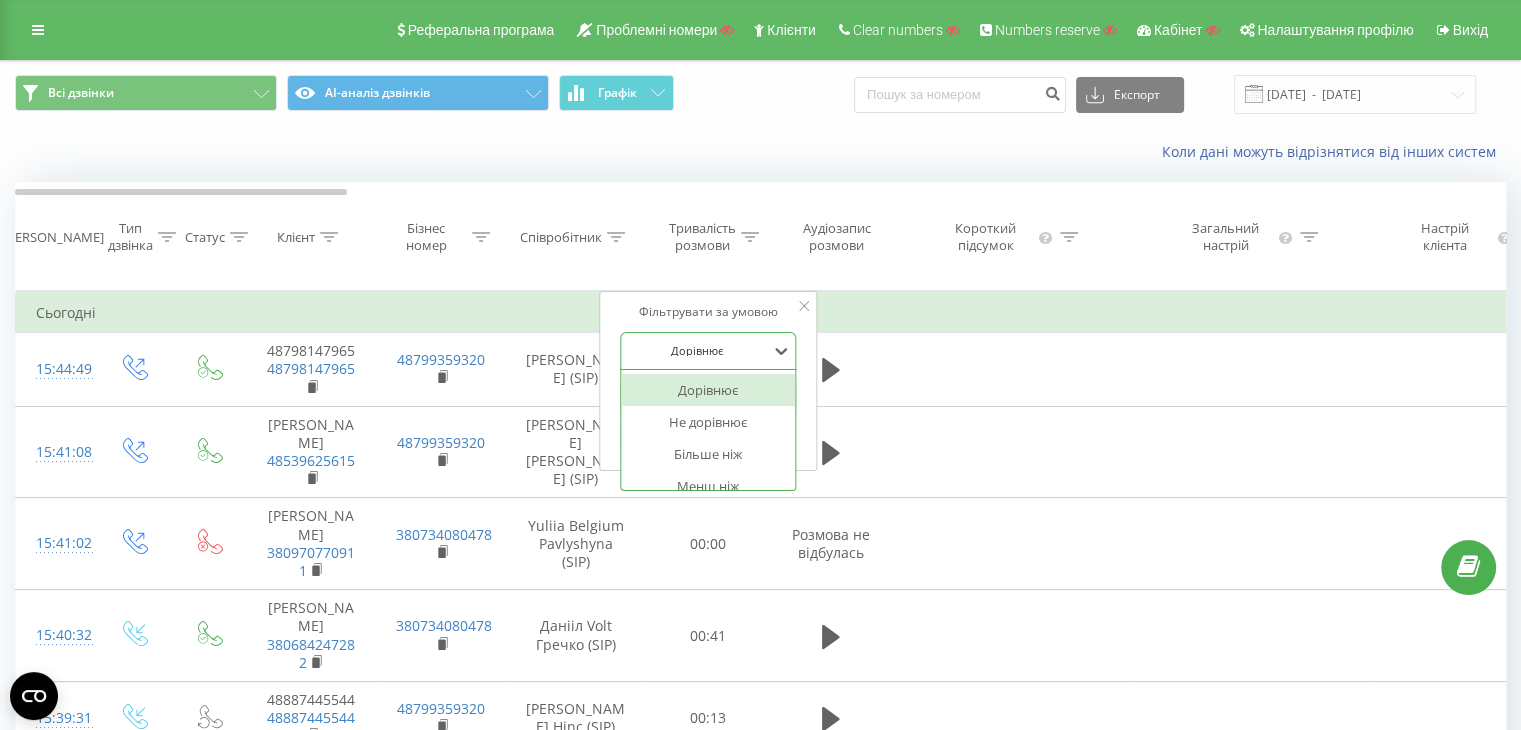 scroll, scrollTop: 80, scrollLeft: 0, axis: vertical 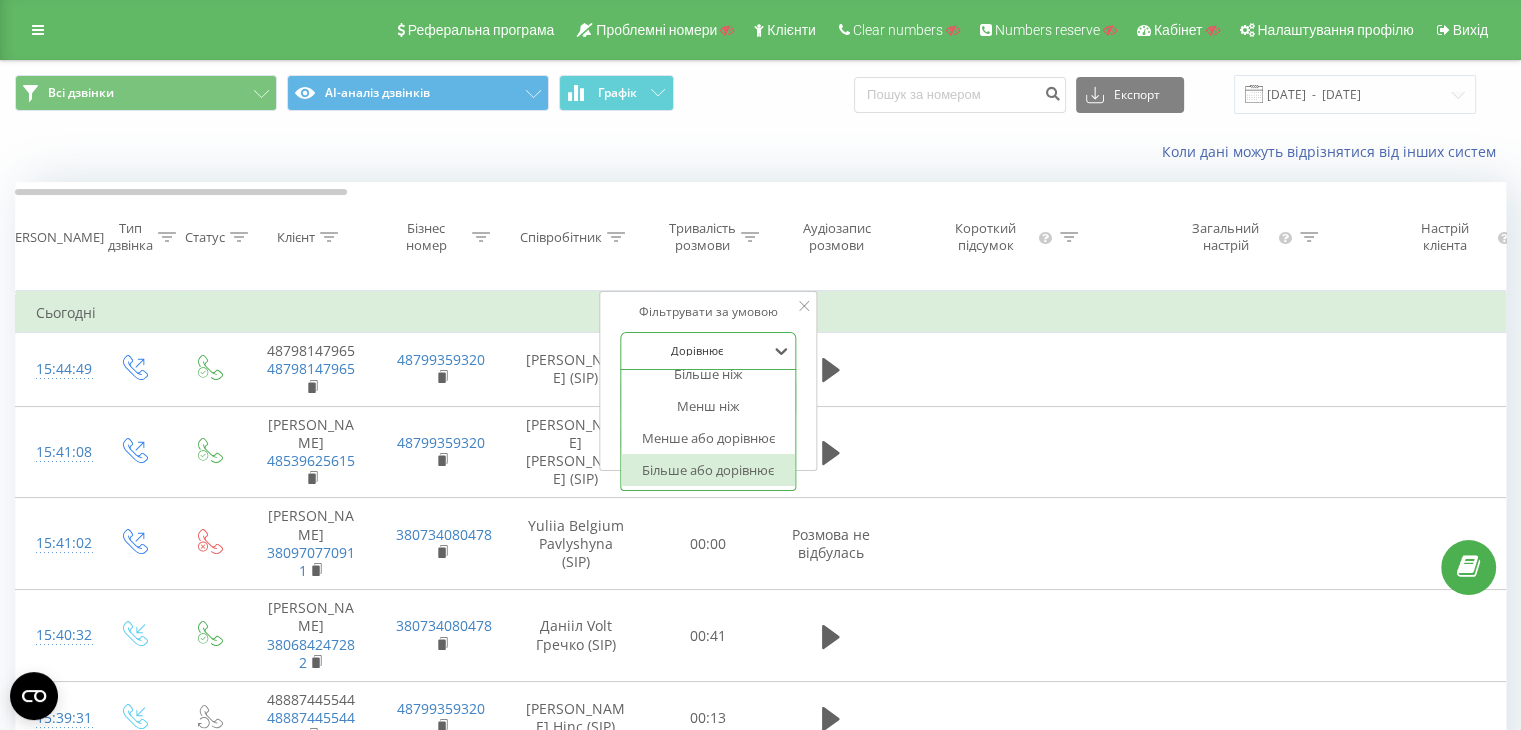 click on "Більше або дорівнює" at bounding box center (708, 470) 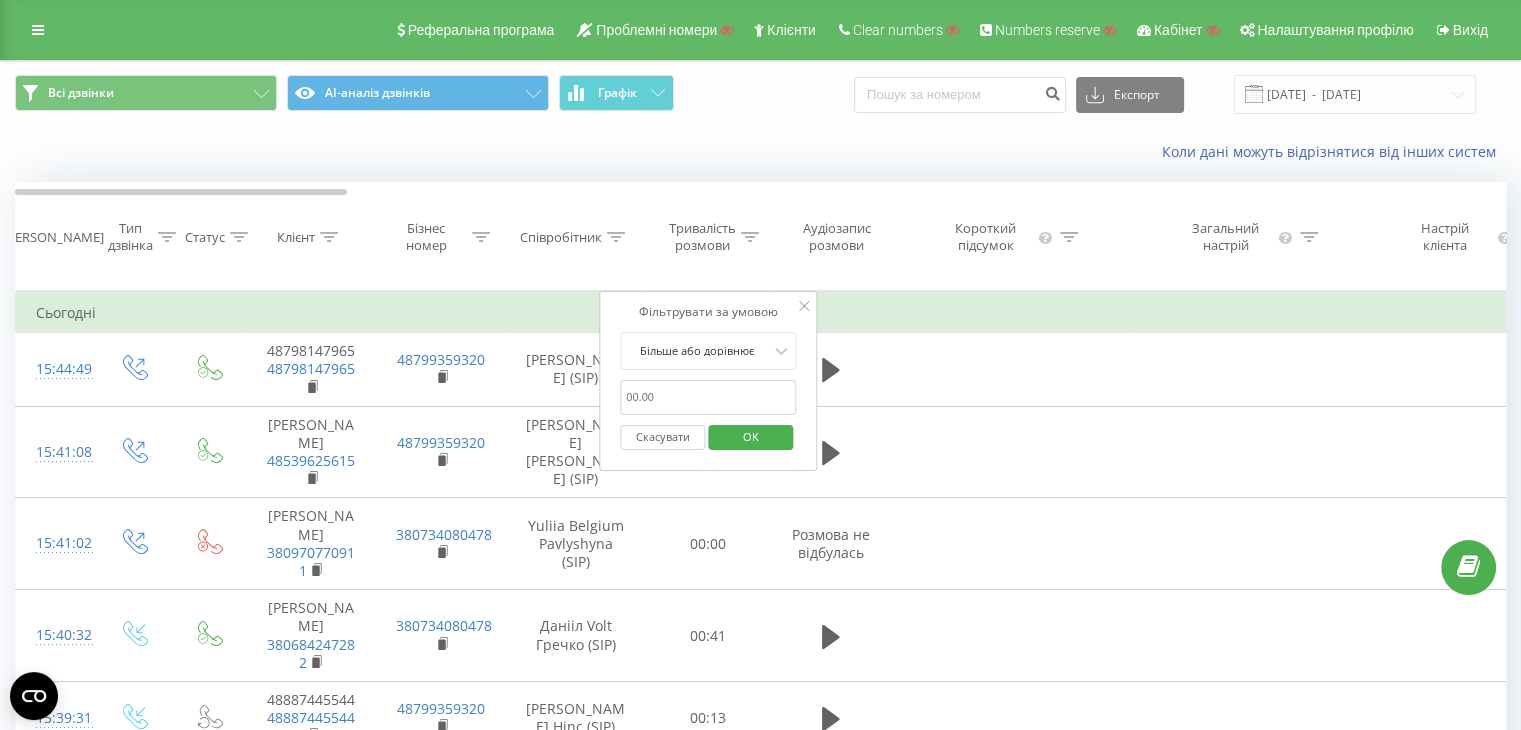 drag, startPoint x: 676, startPoint y: 401, endPoint x: 609, endPoint y: 405, distance: 67.11929 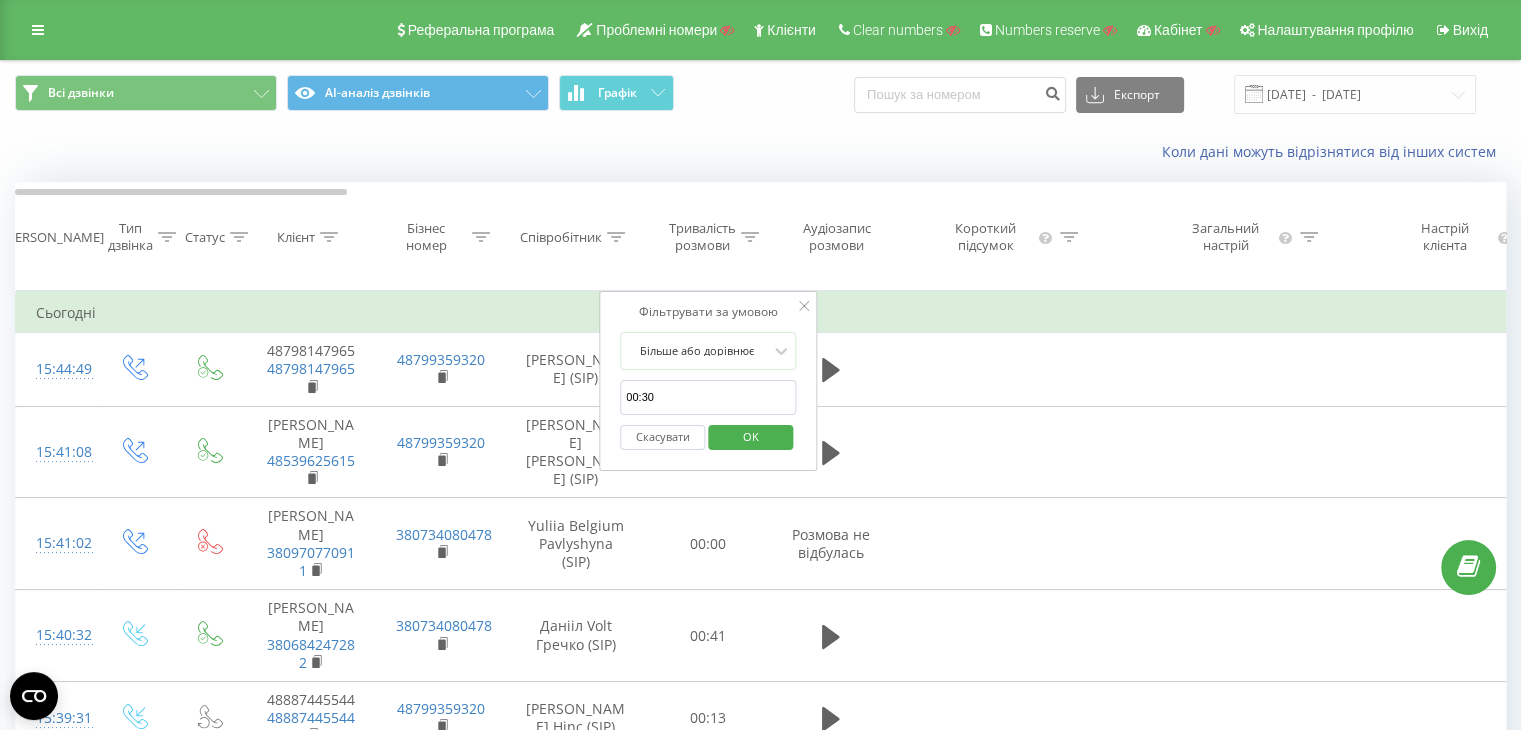 click on "Фільтрувати за умовою Більше або дорівнює 00:30 Скасувати OK" at bounding box center [708, 381] 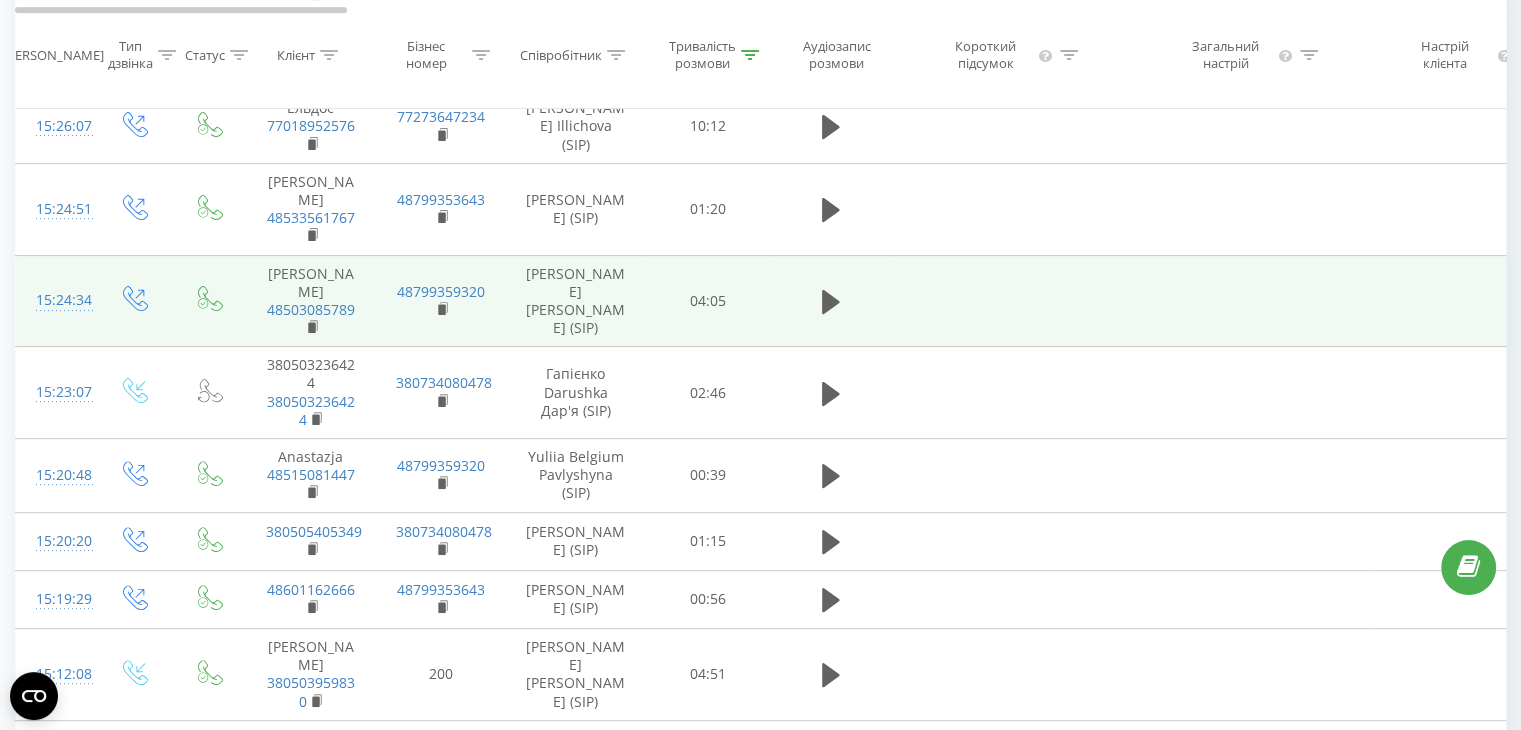 scroll, scrollTop: 0, scrollLeft: 0, axis: both 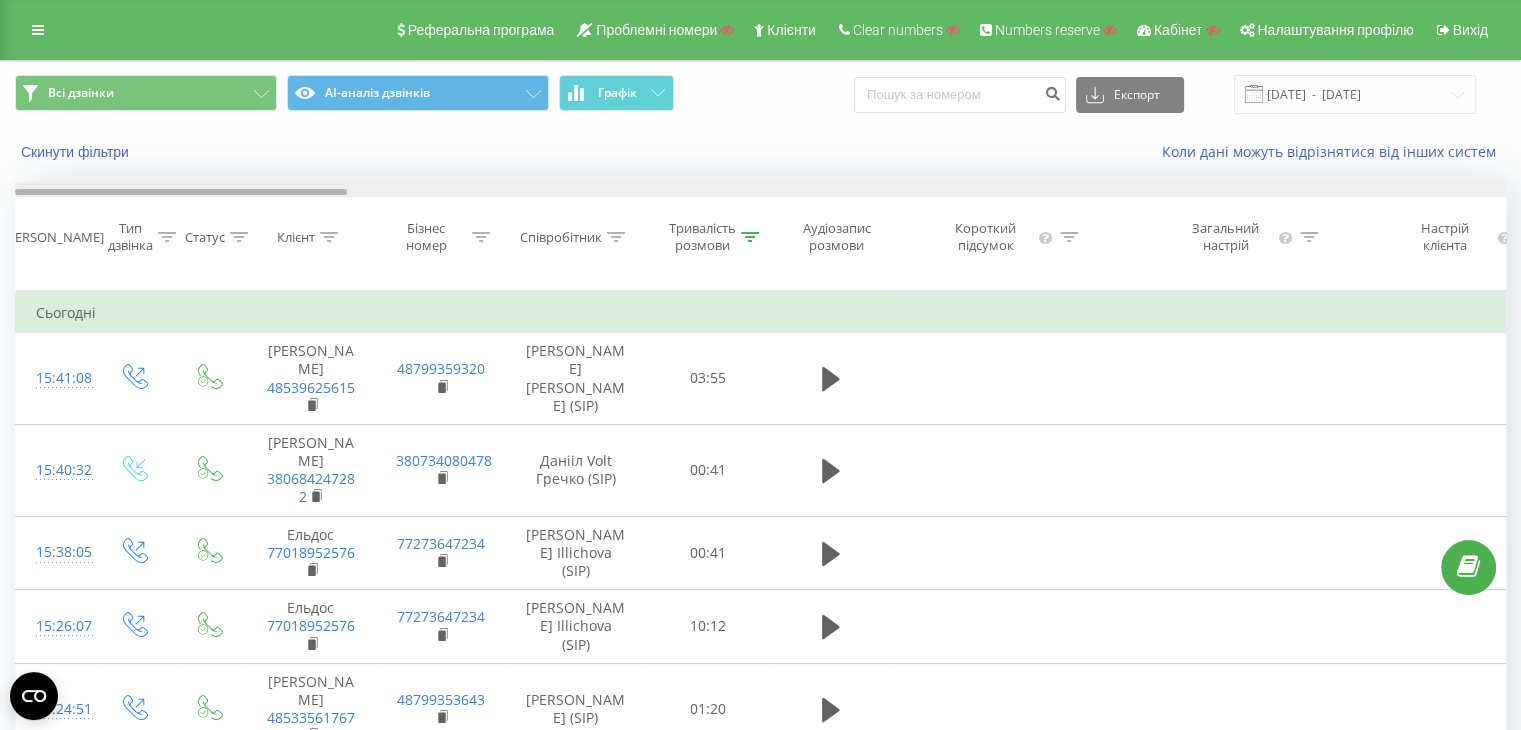 drag, startPoint x: 240, startPoint y: 193, endPoint x: 44, endPoint y: 171, distance: 197.23083 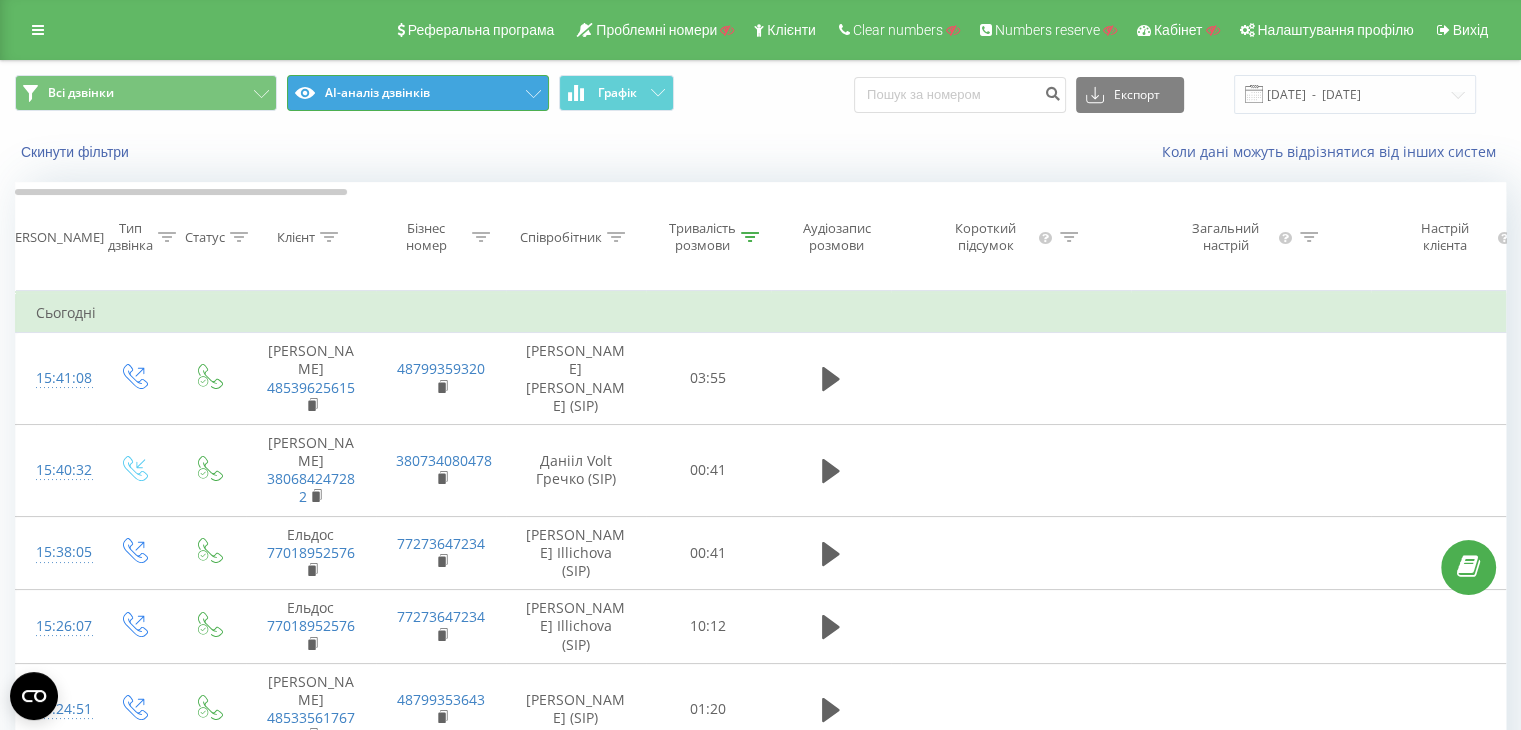 click on "AI-аналіз дзвінків" at bounding box center (418, 93) 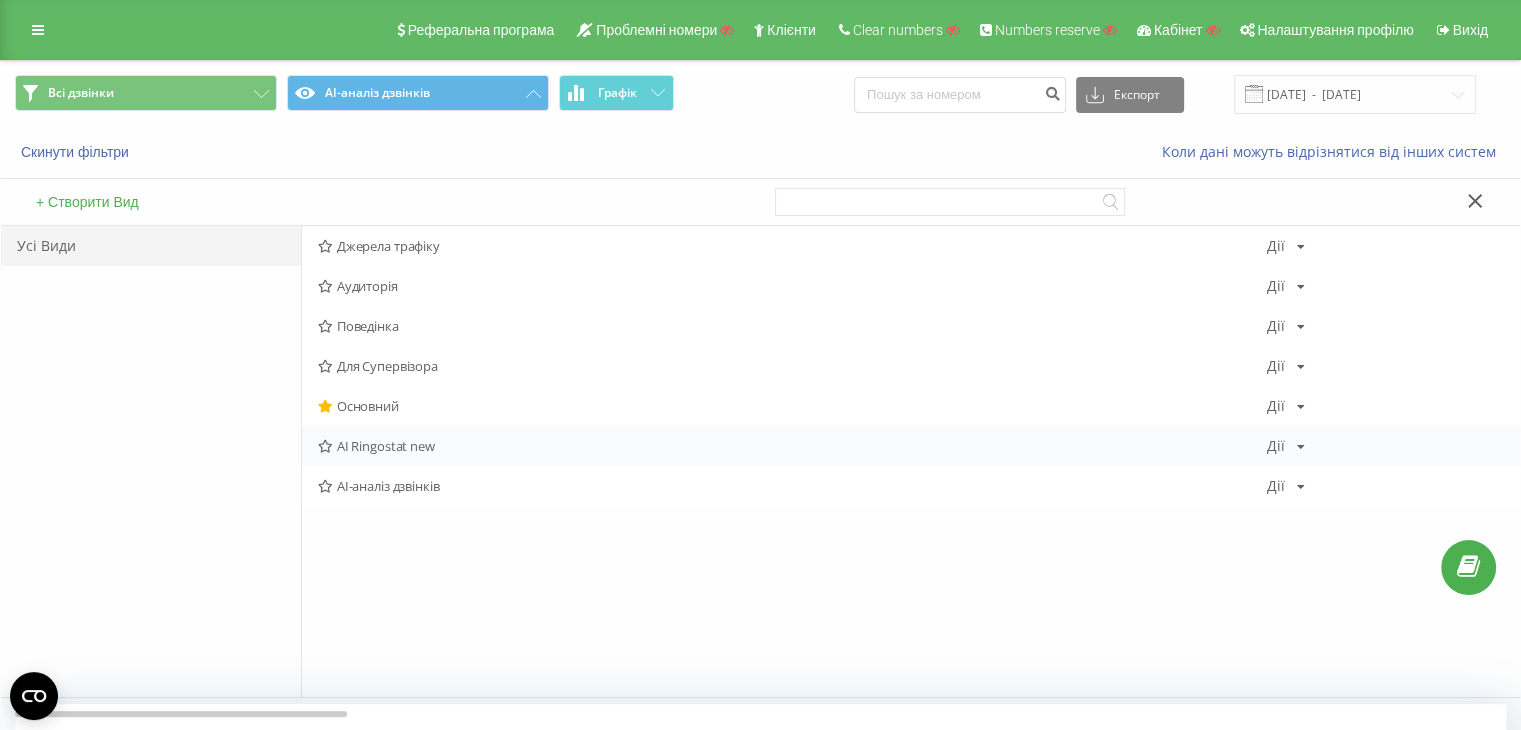 click on "AI Ringostat new" at bounding box center [792, 446] 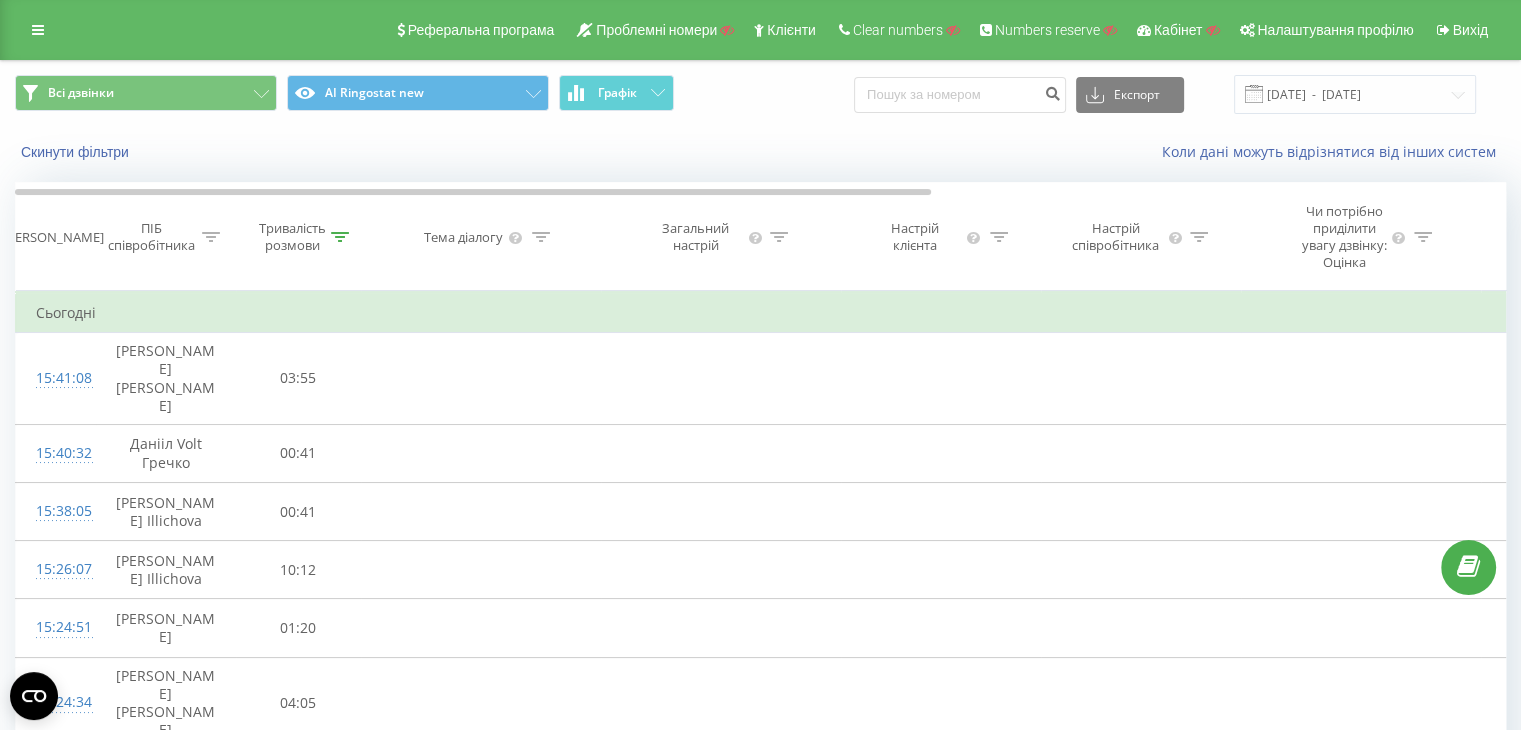 click 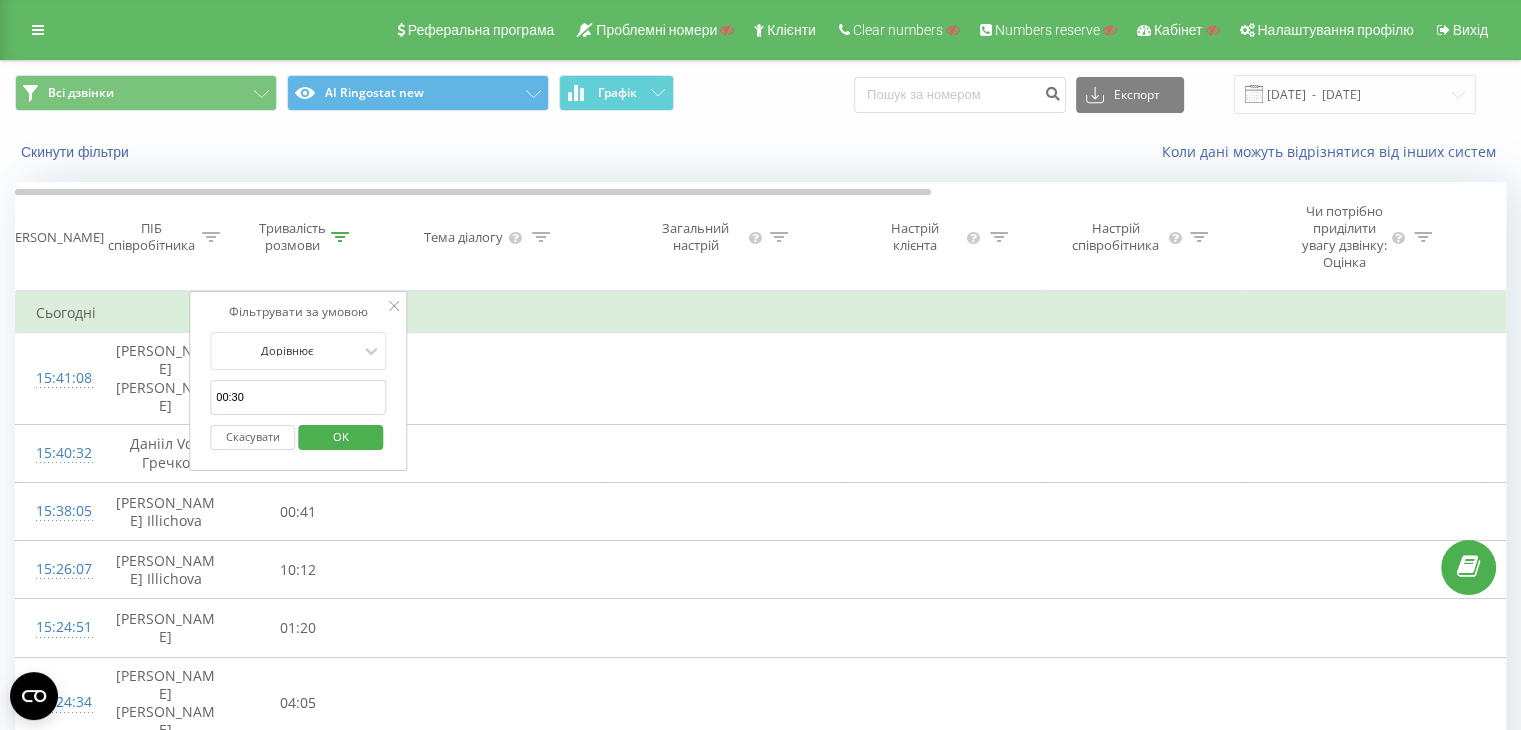 click on "OK" at bounding box center [341, 436] 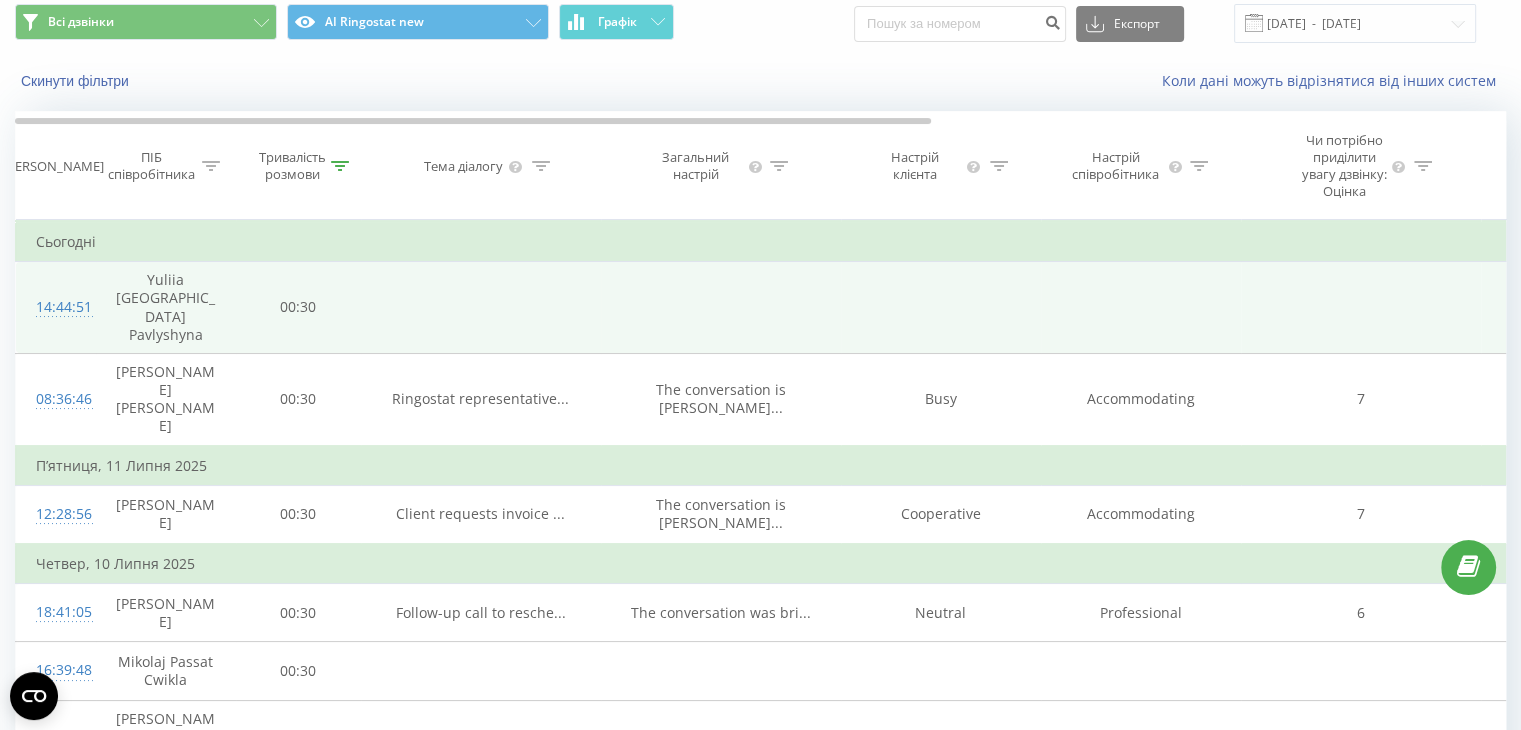 scroll, scrollTop: 0, scrollLeft: 0, axis: both 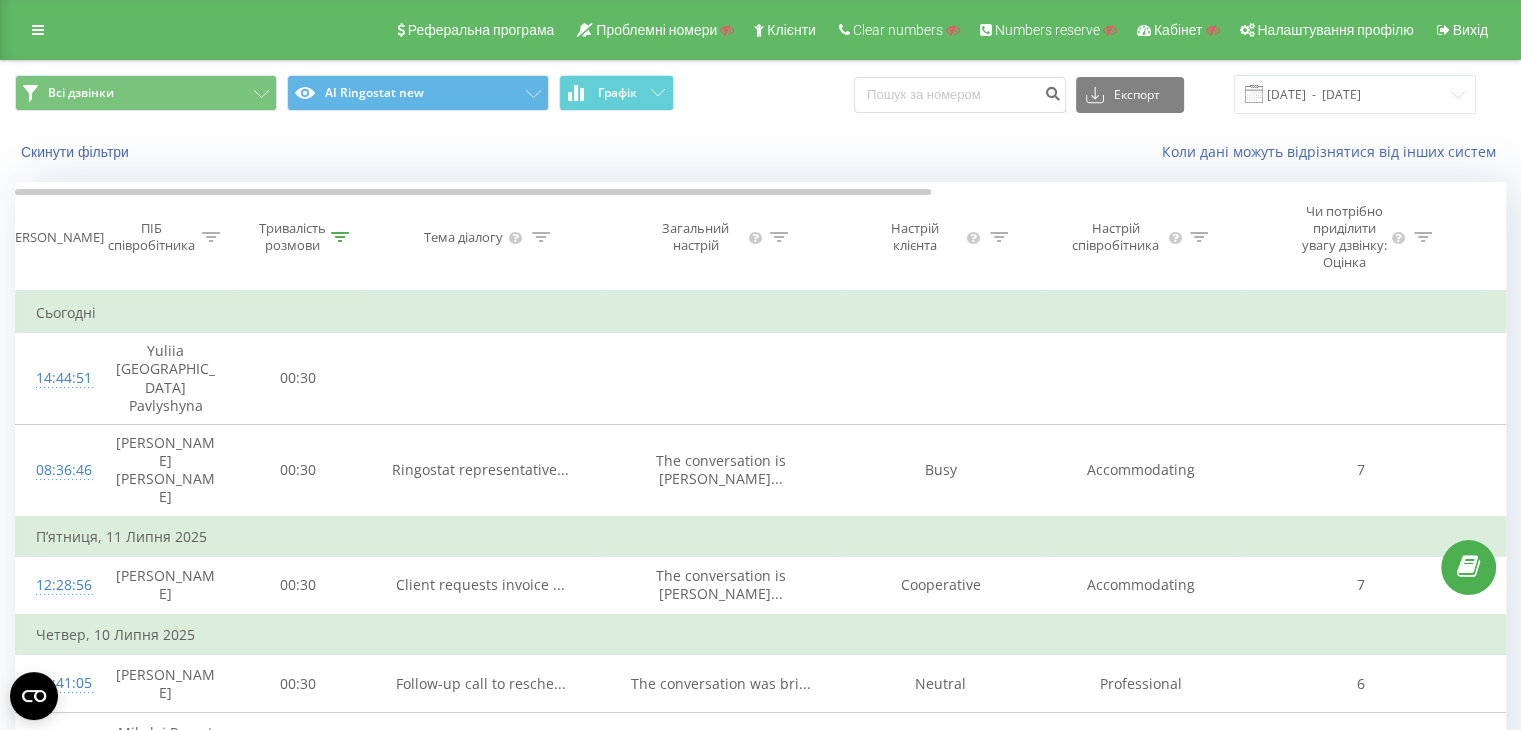 click 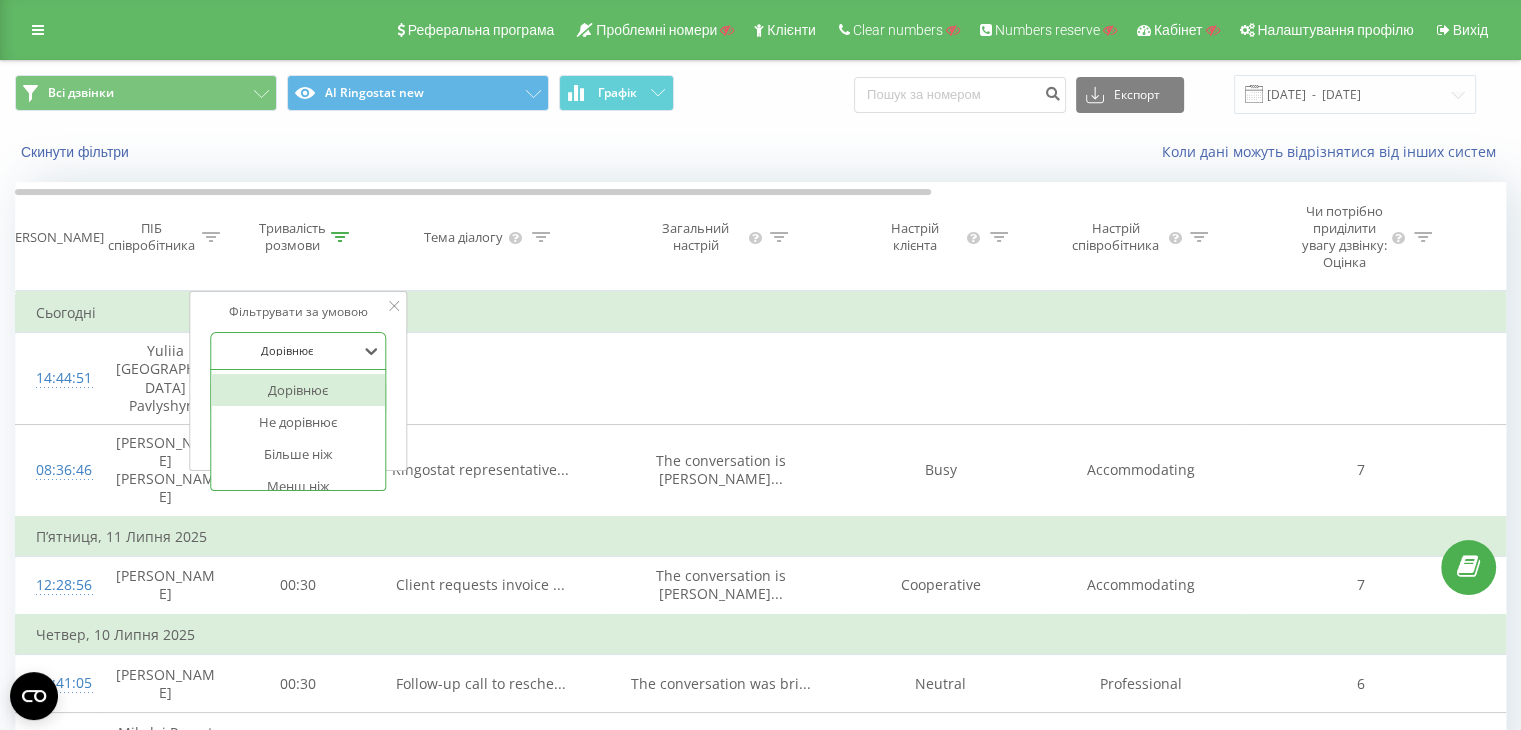 click at bounding box center [287, 350] 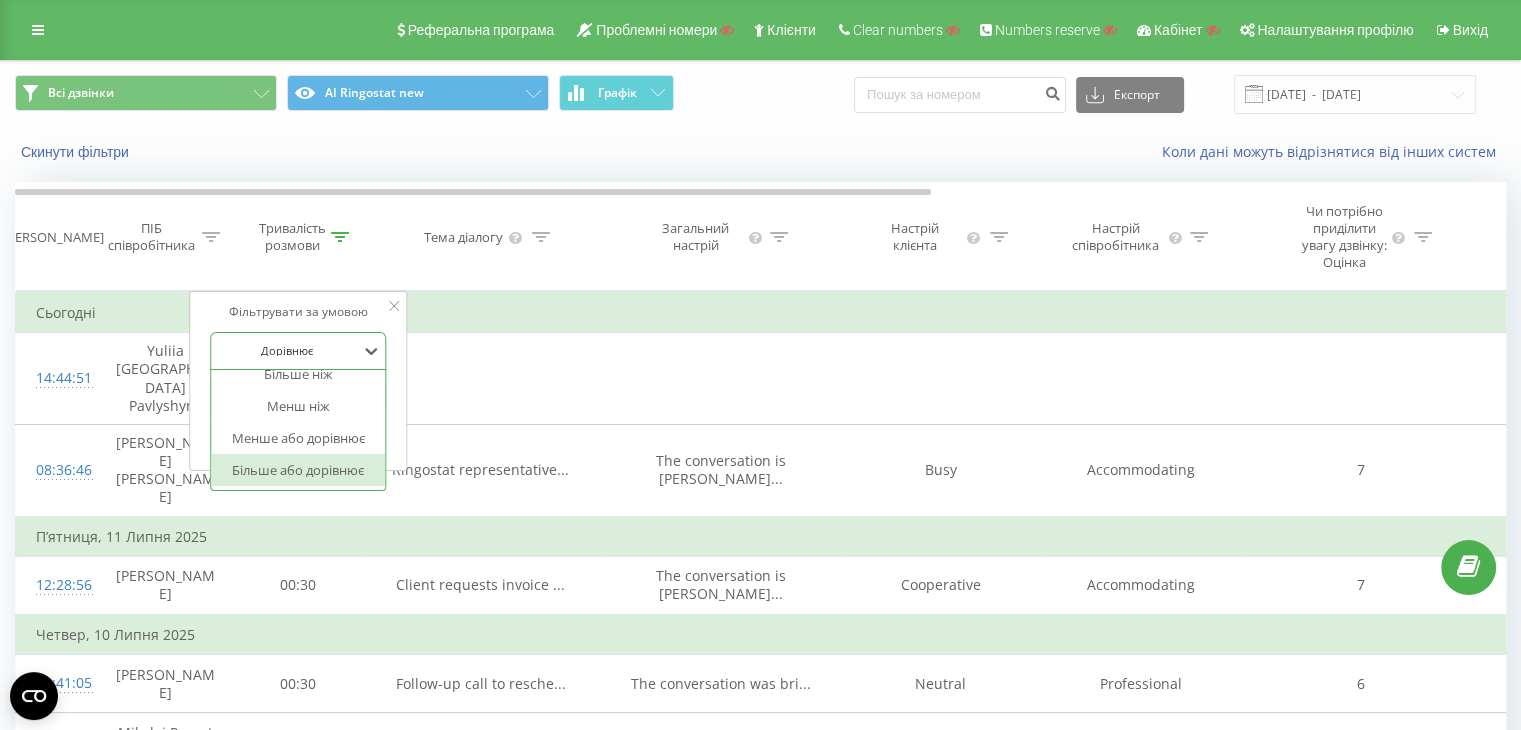 click on "Більше або дорівнює" at bounding box center (298, 470) 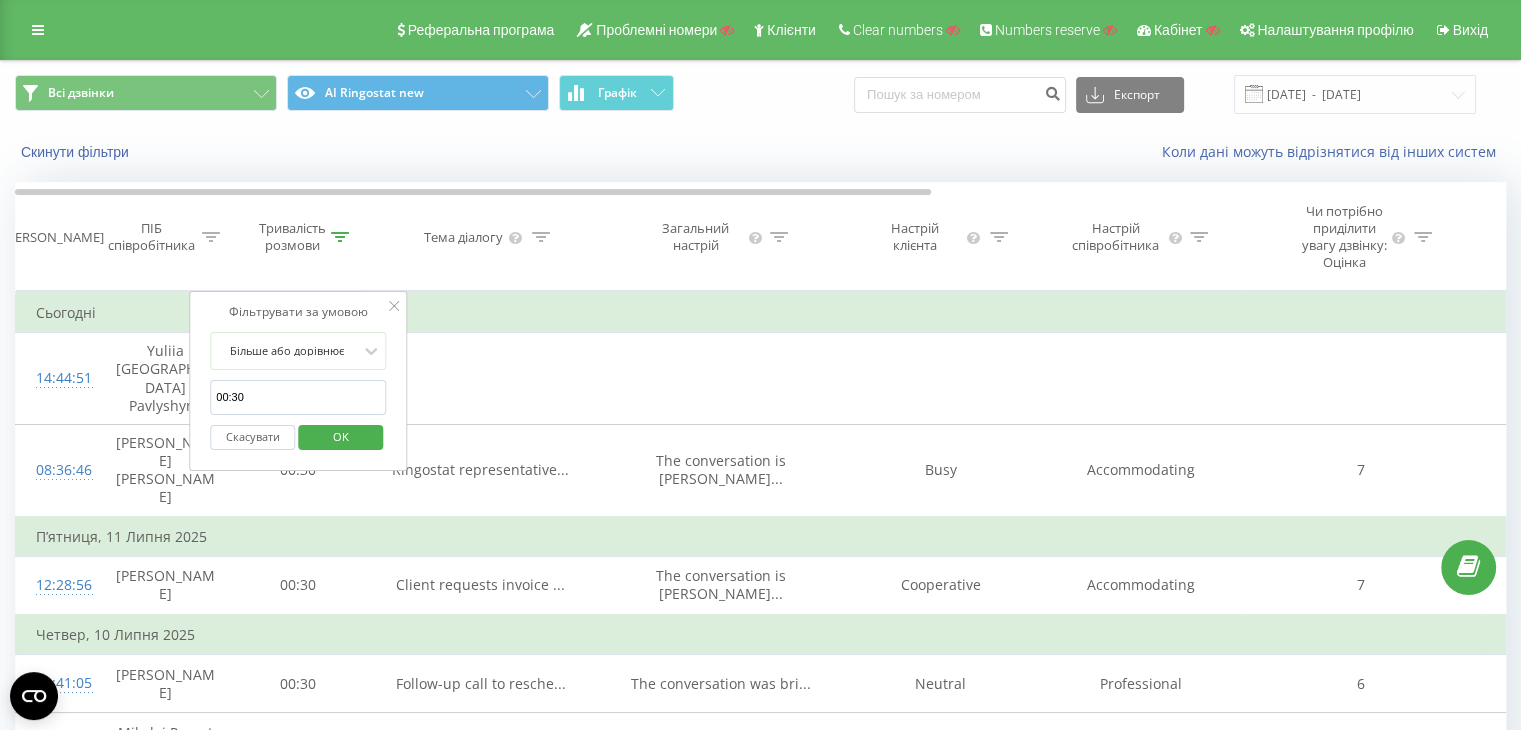 click on "OK" at bounding box center [341, 436] 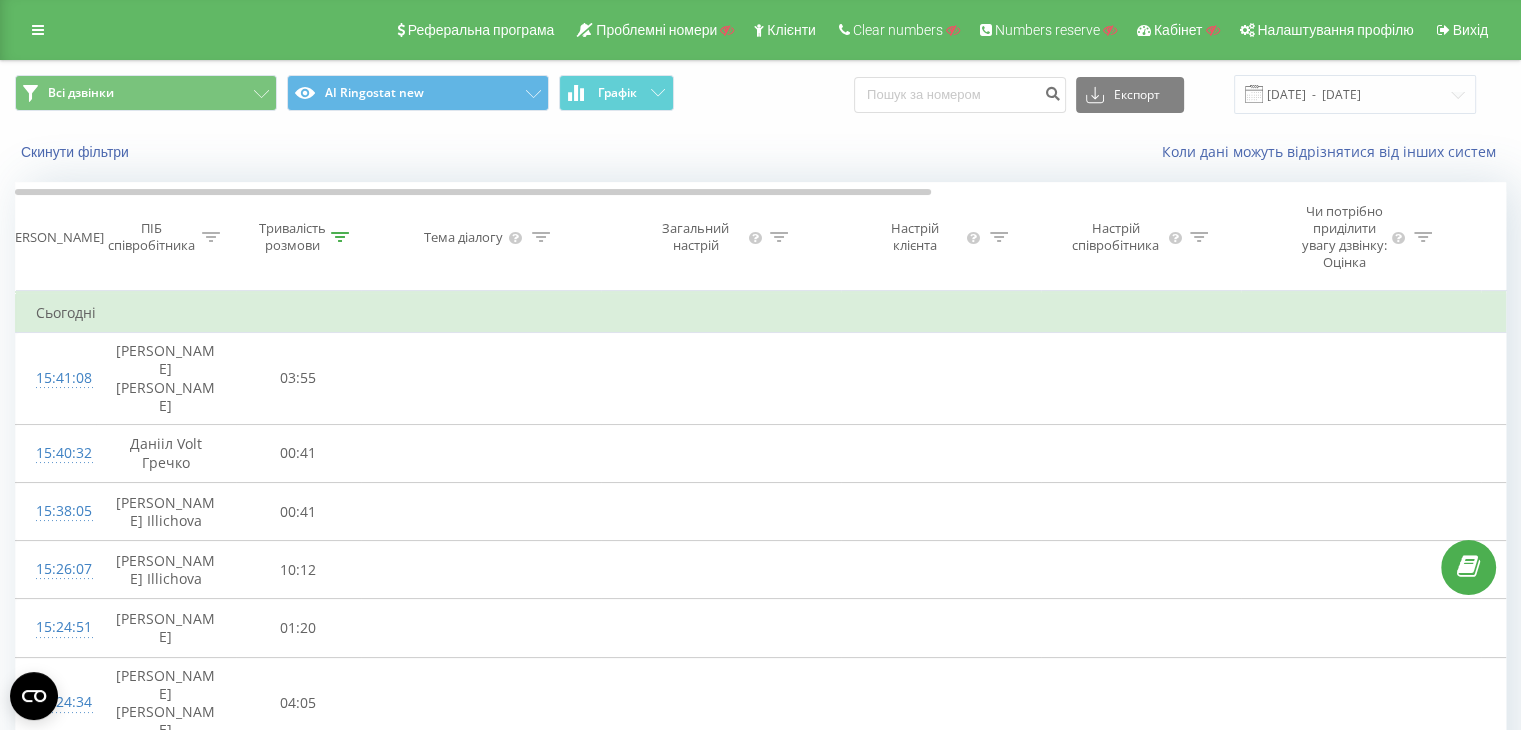 click 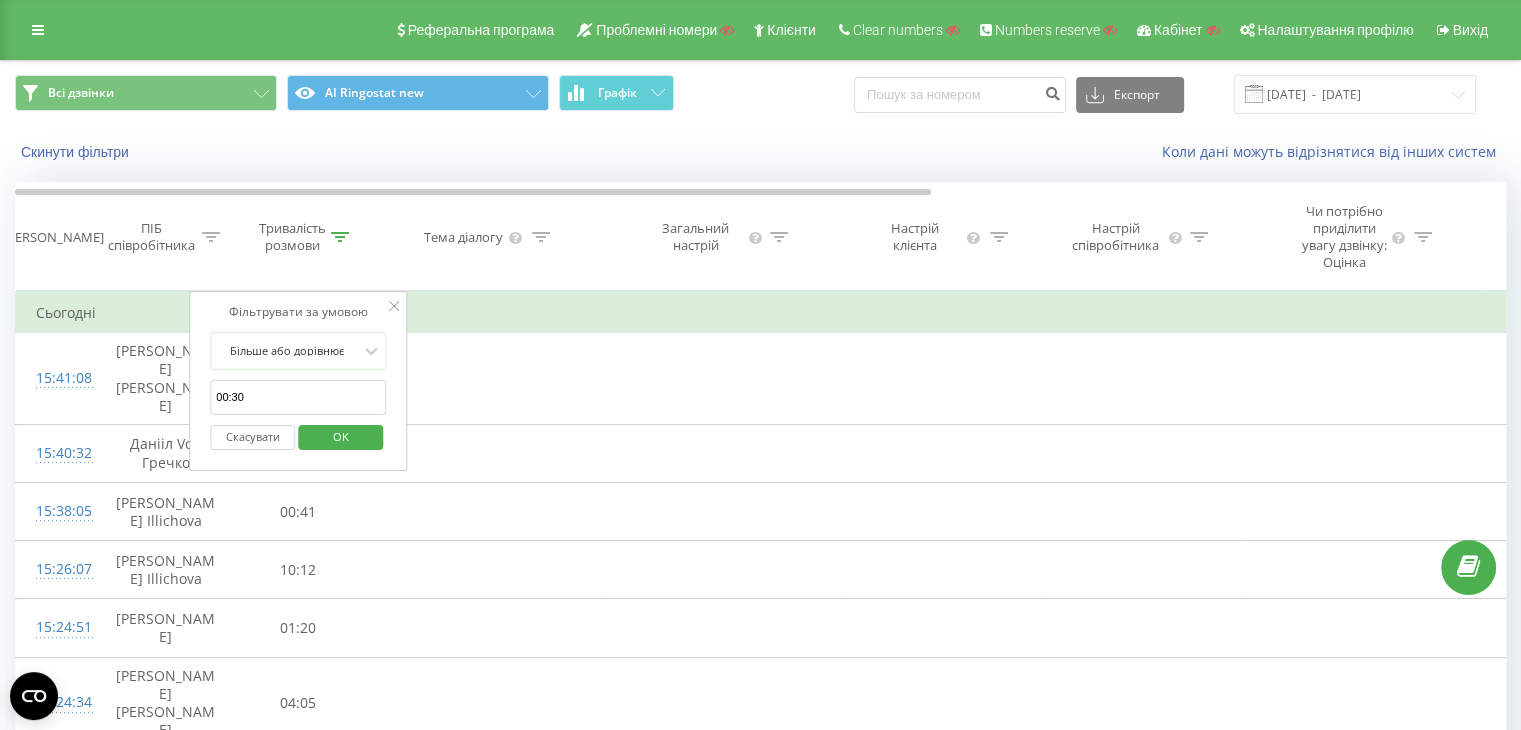 click on "Тема діалогу" at bounding box center [481, 237] 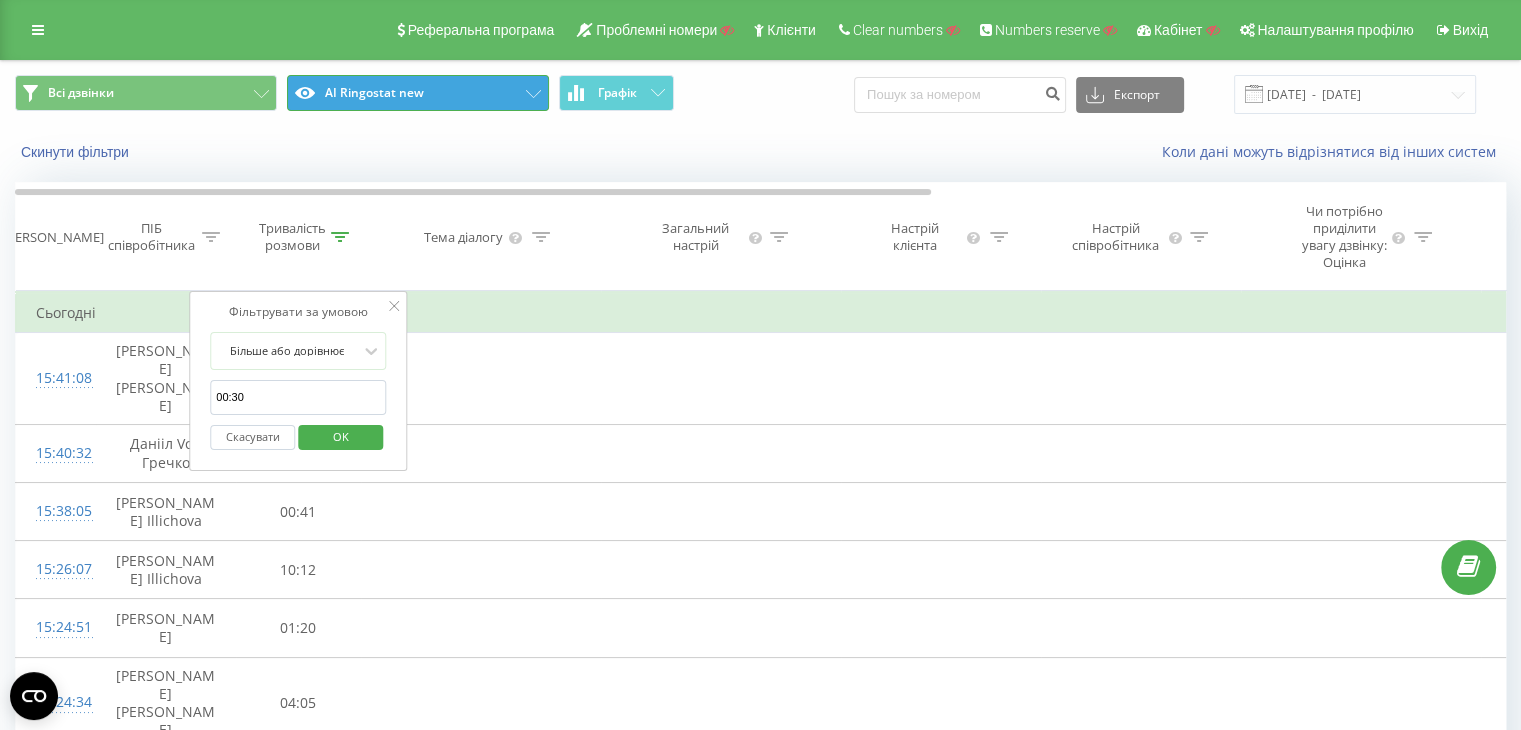 click on "AI Ringostat new" at bounding box center [418, 93] 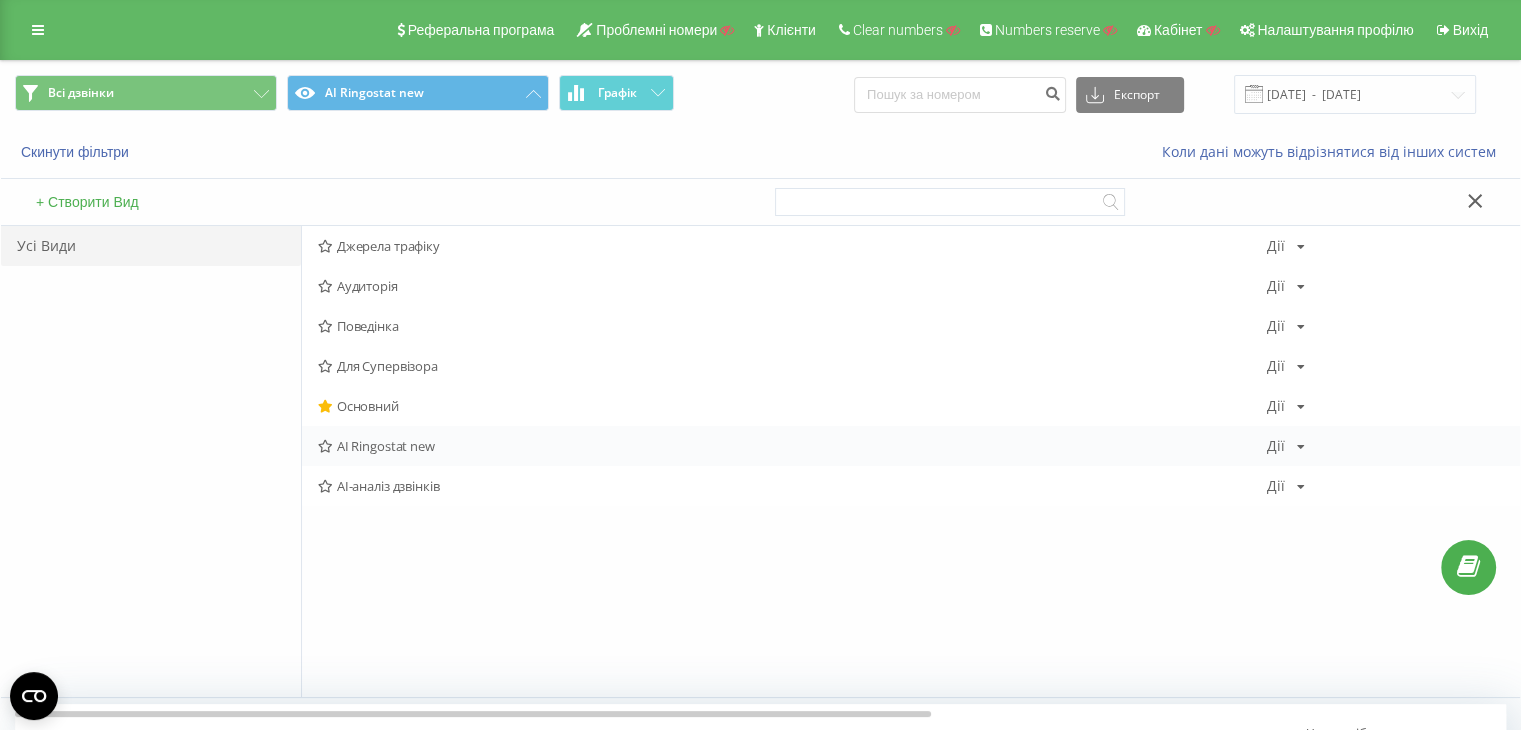 click at bounding box center (1301, 447) 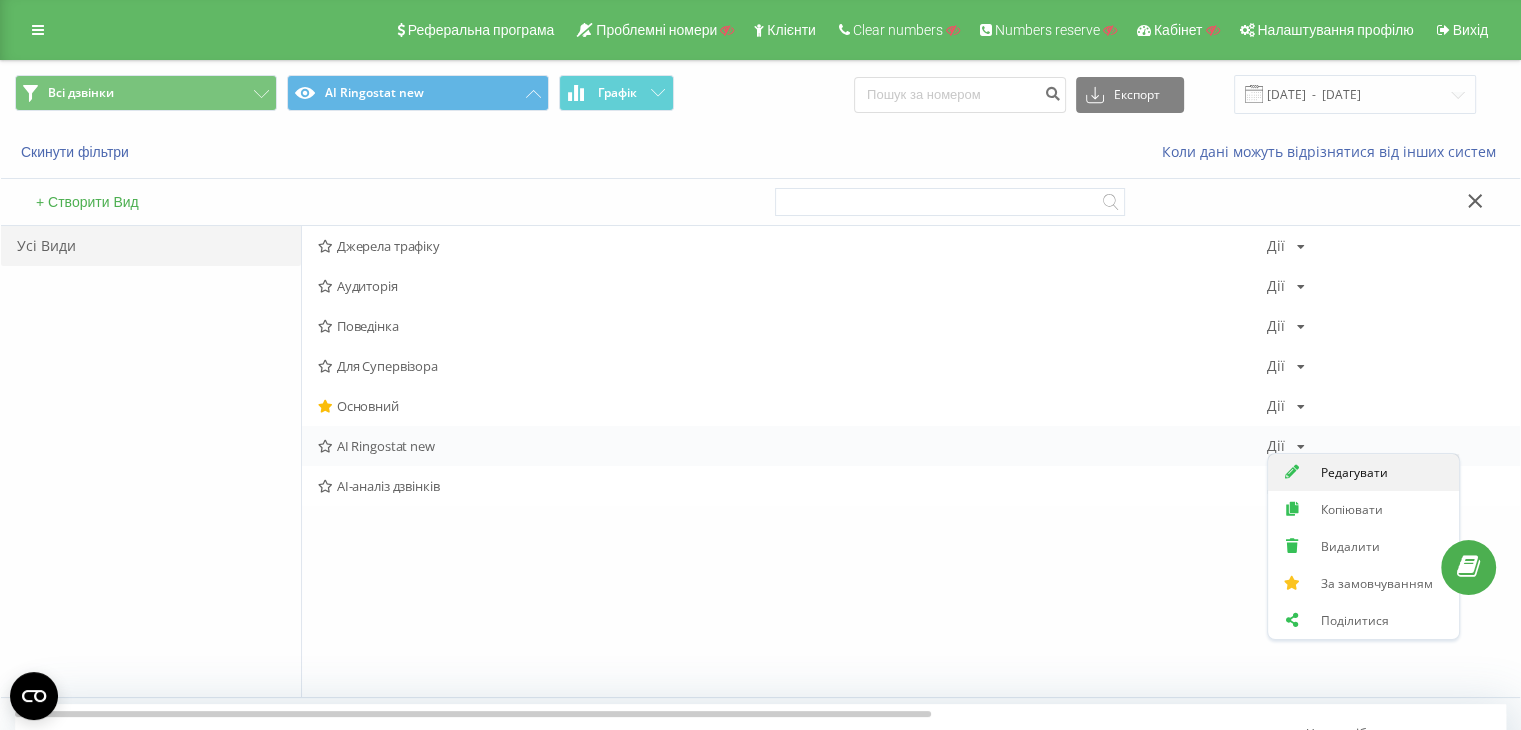 click on "Редагувати" at bounding box center [1363, 472] 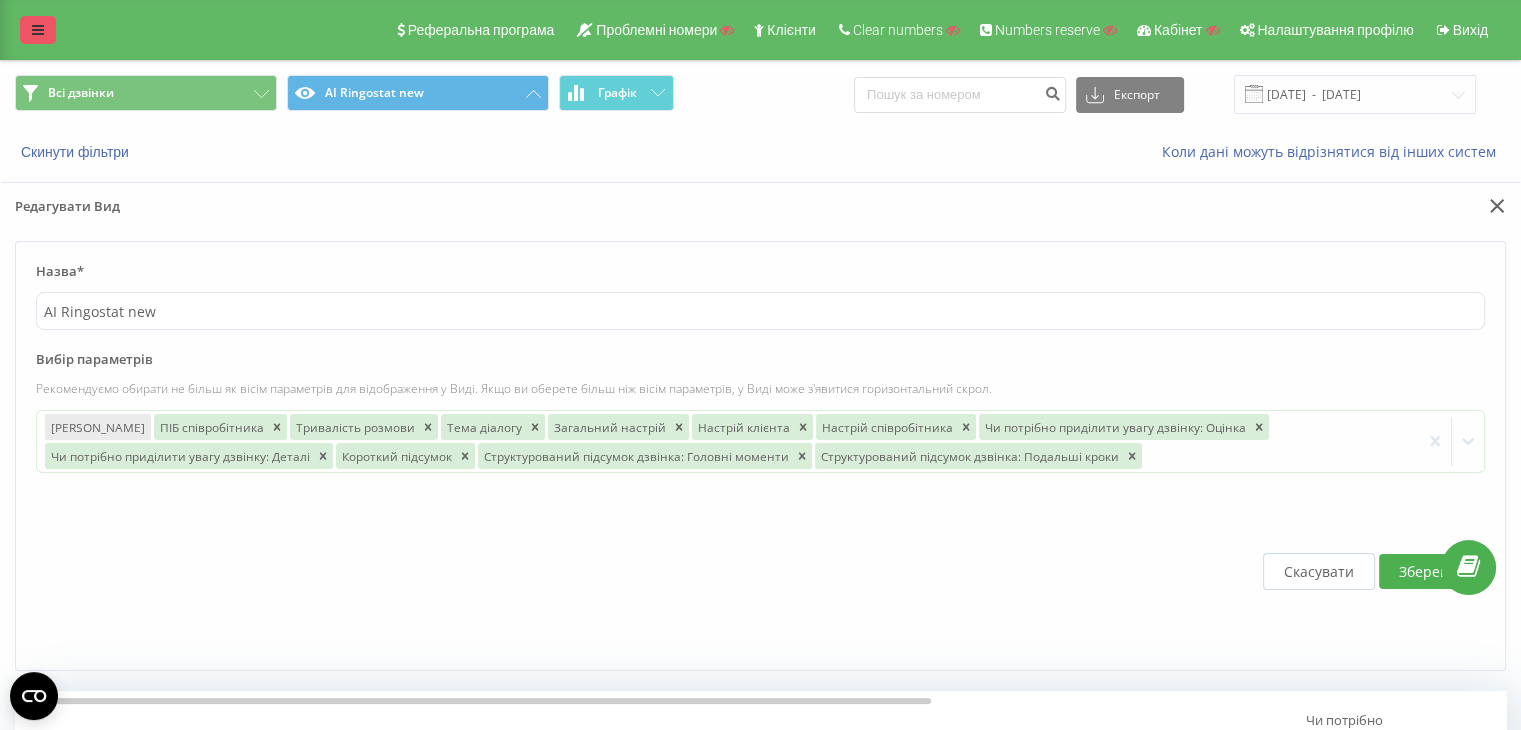 click at bounding box center (38, 30) 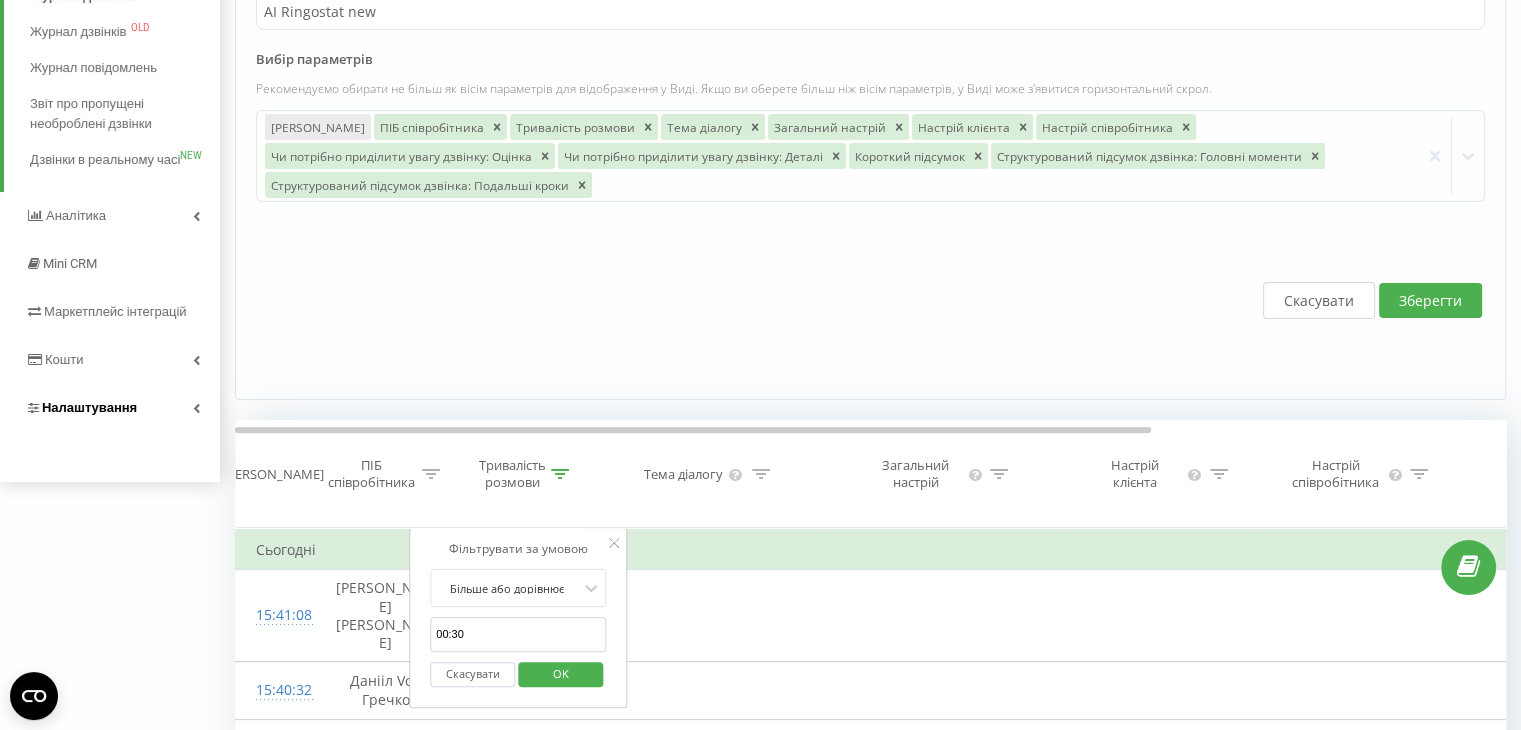 click on "Налаштування" at bounding box center [81, 408] 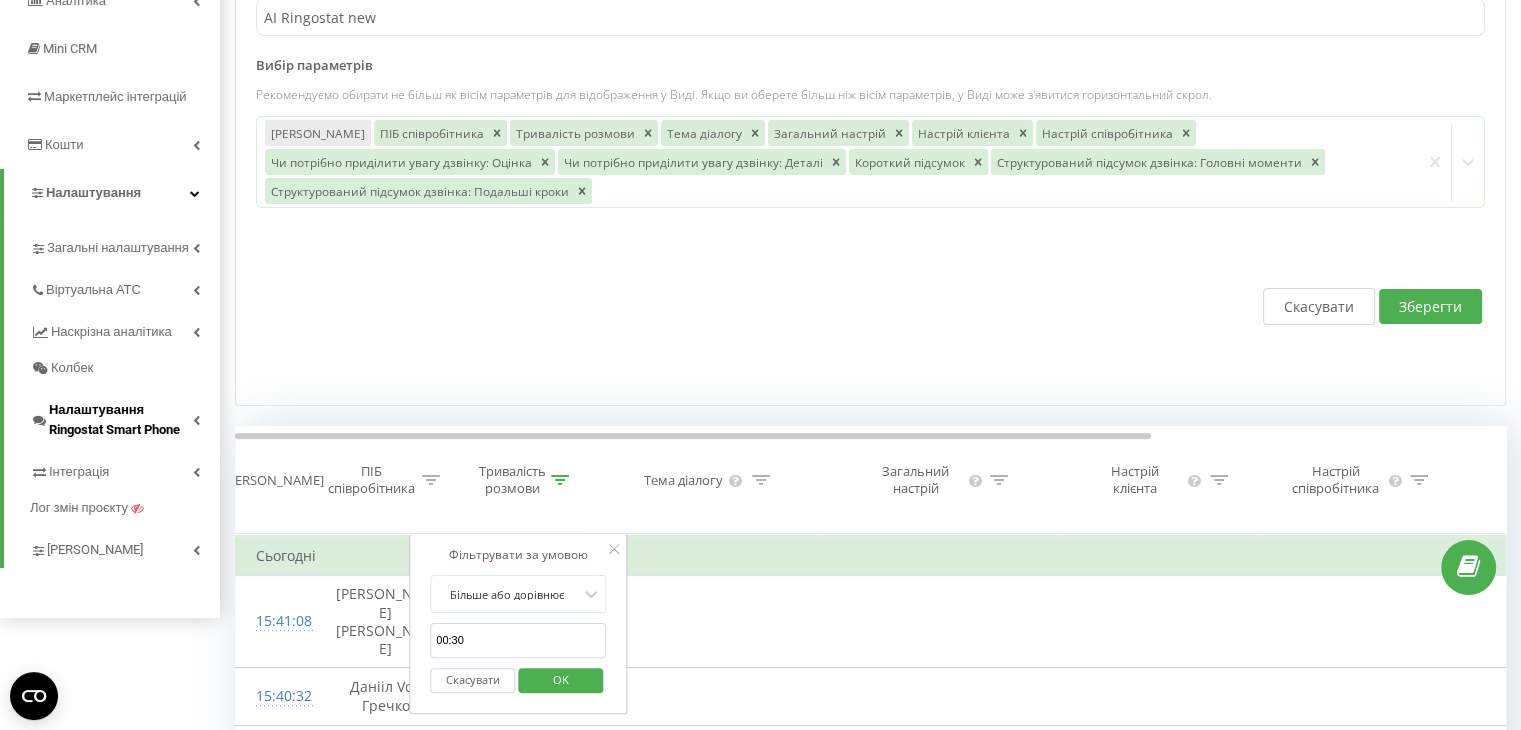 scroll, scrollTop: 379, scrollLeft: 0, axis: vertical 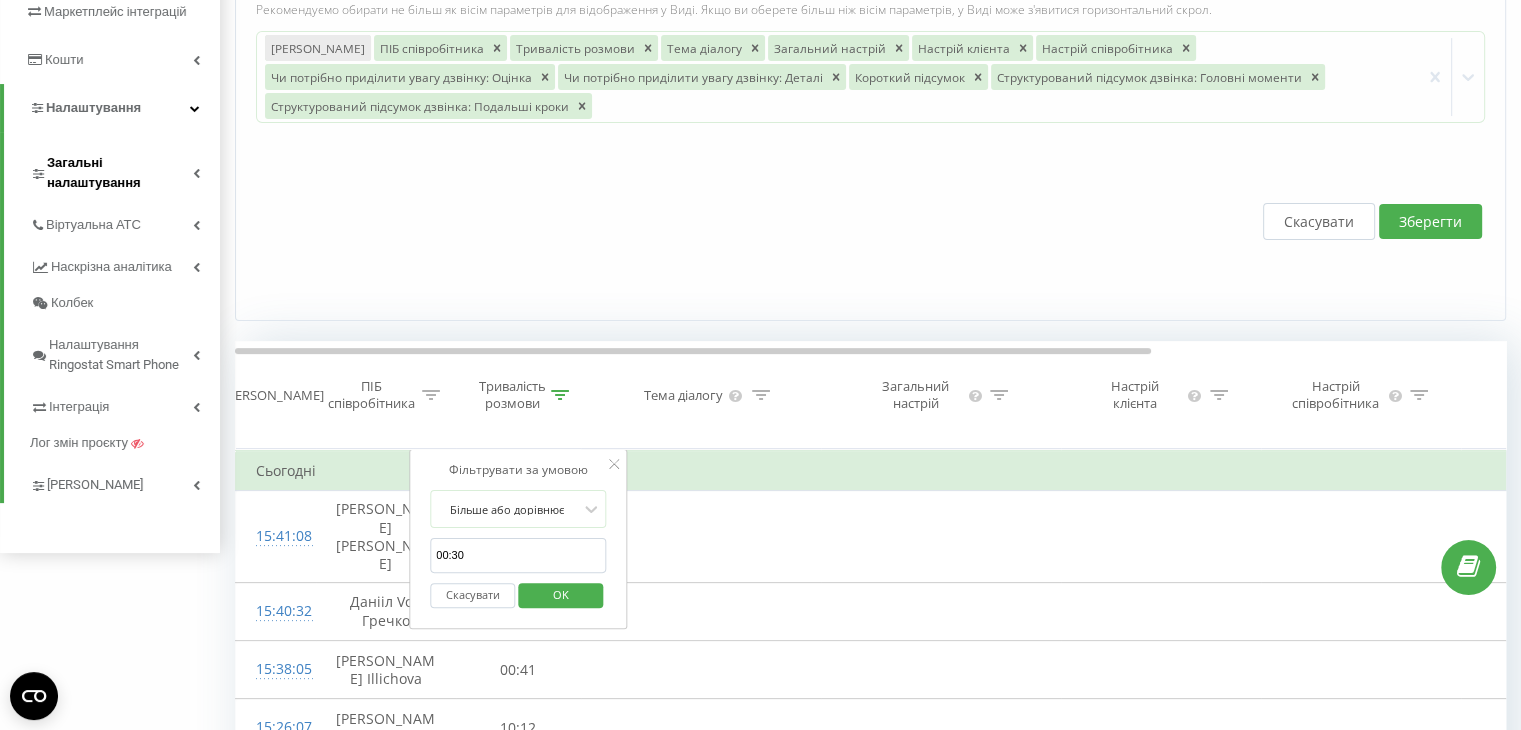 click on "Загальні налаштування" at bounding box center [120, 173] 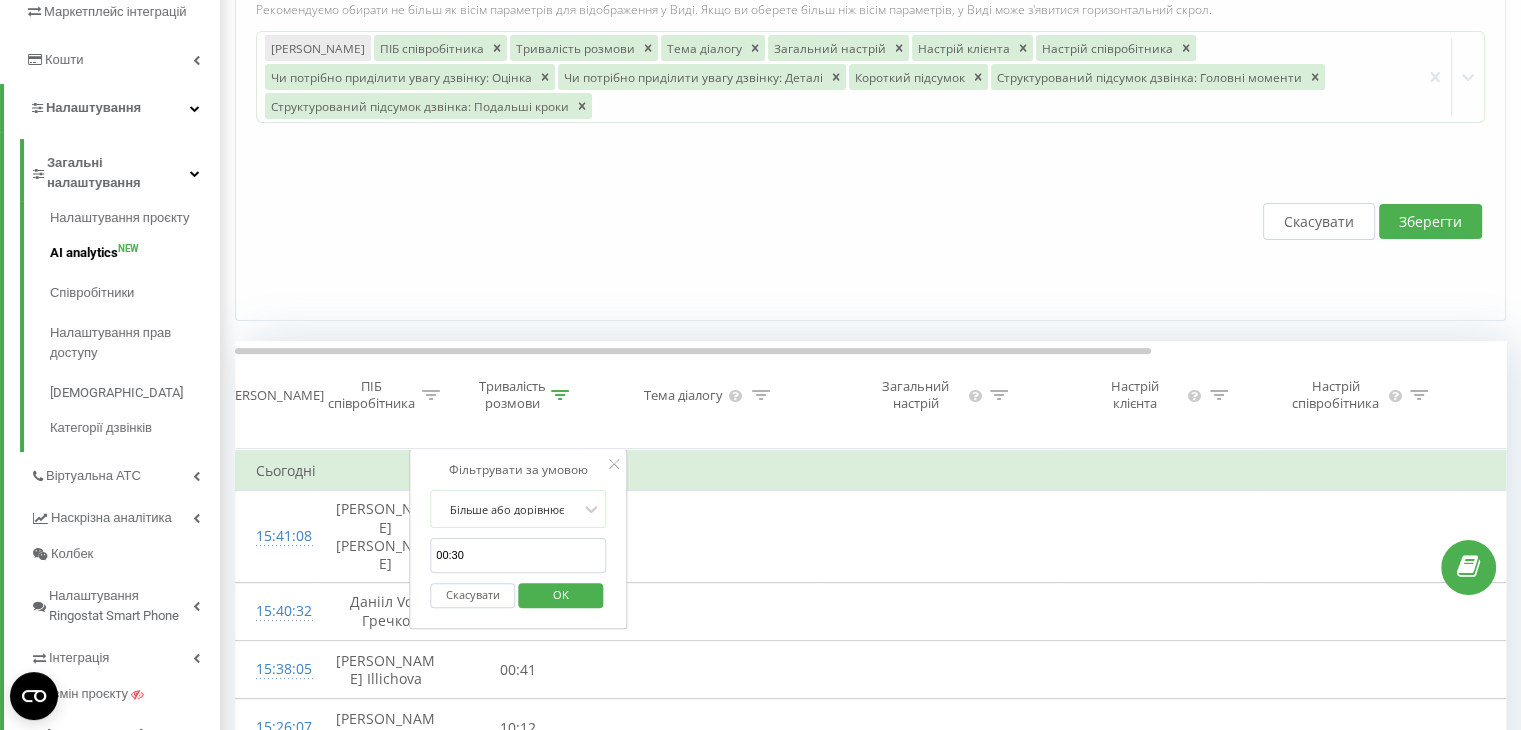 click on "AI analytics NEW" at bounding box center [135, 253] 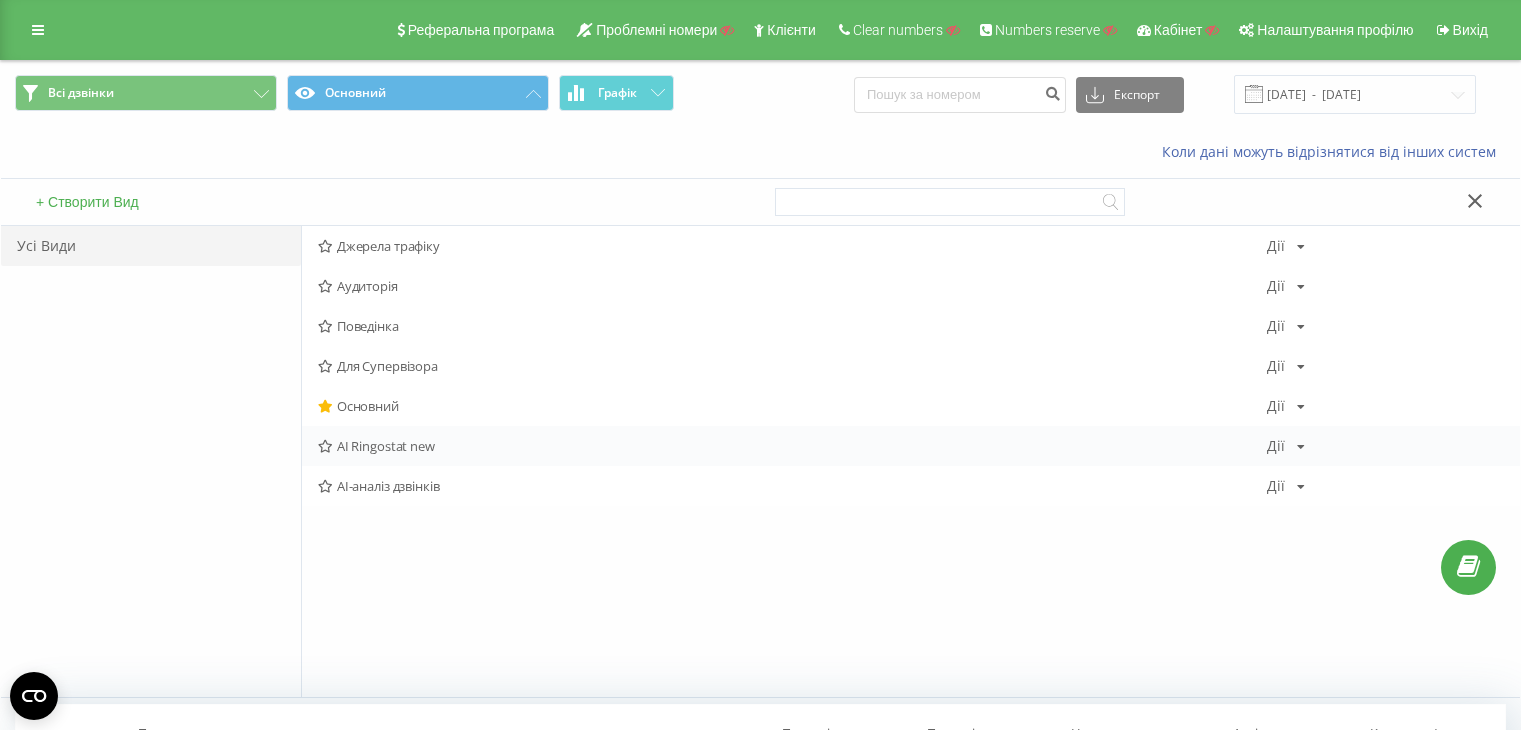 scroll, scrollTop: 0, scrollLeft: 0, axis: both 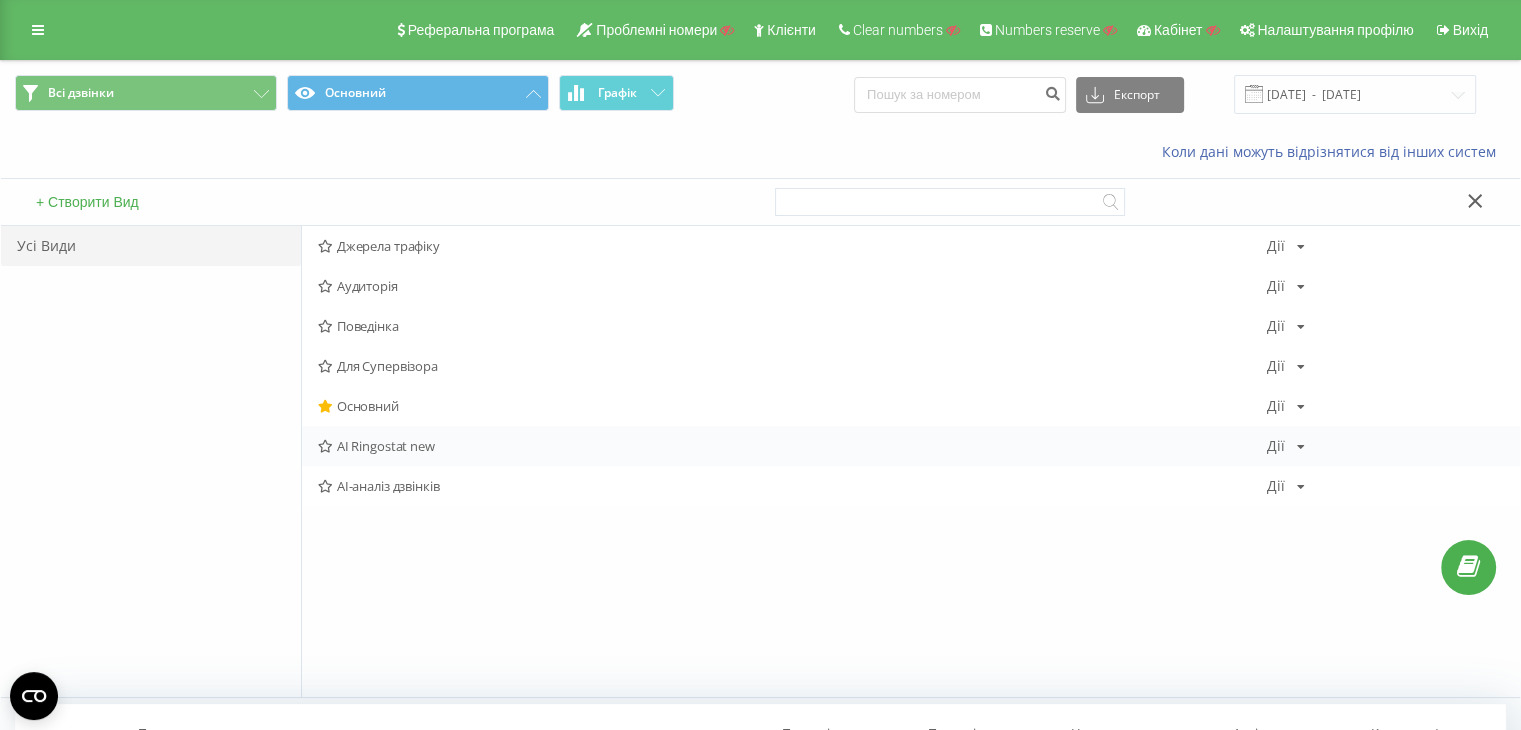 click on "AI Ringostat new" at bounding box center [792, 446] 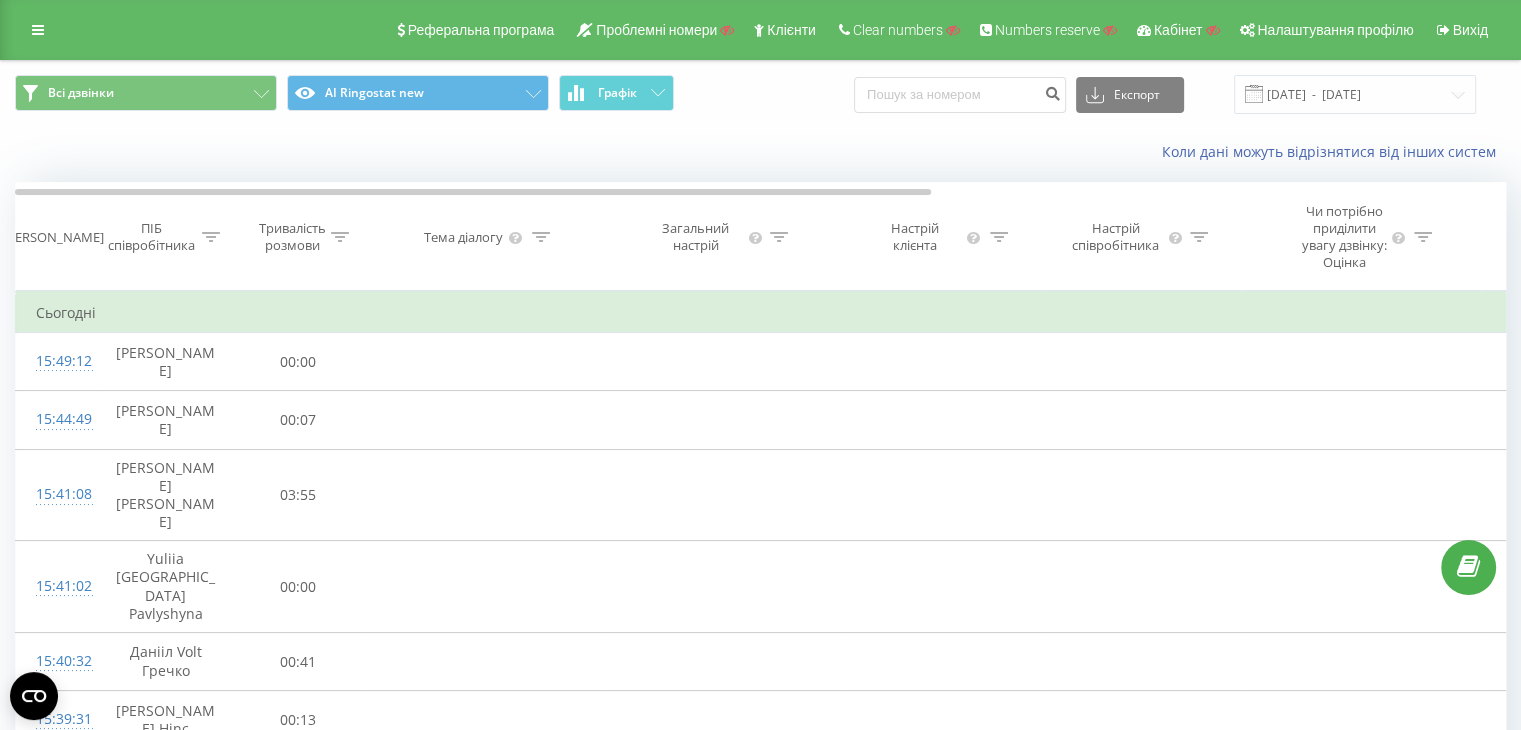 click 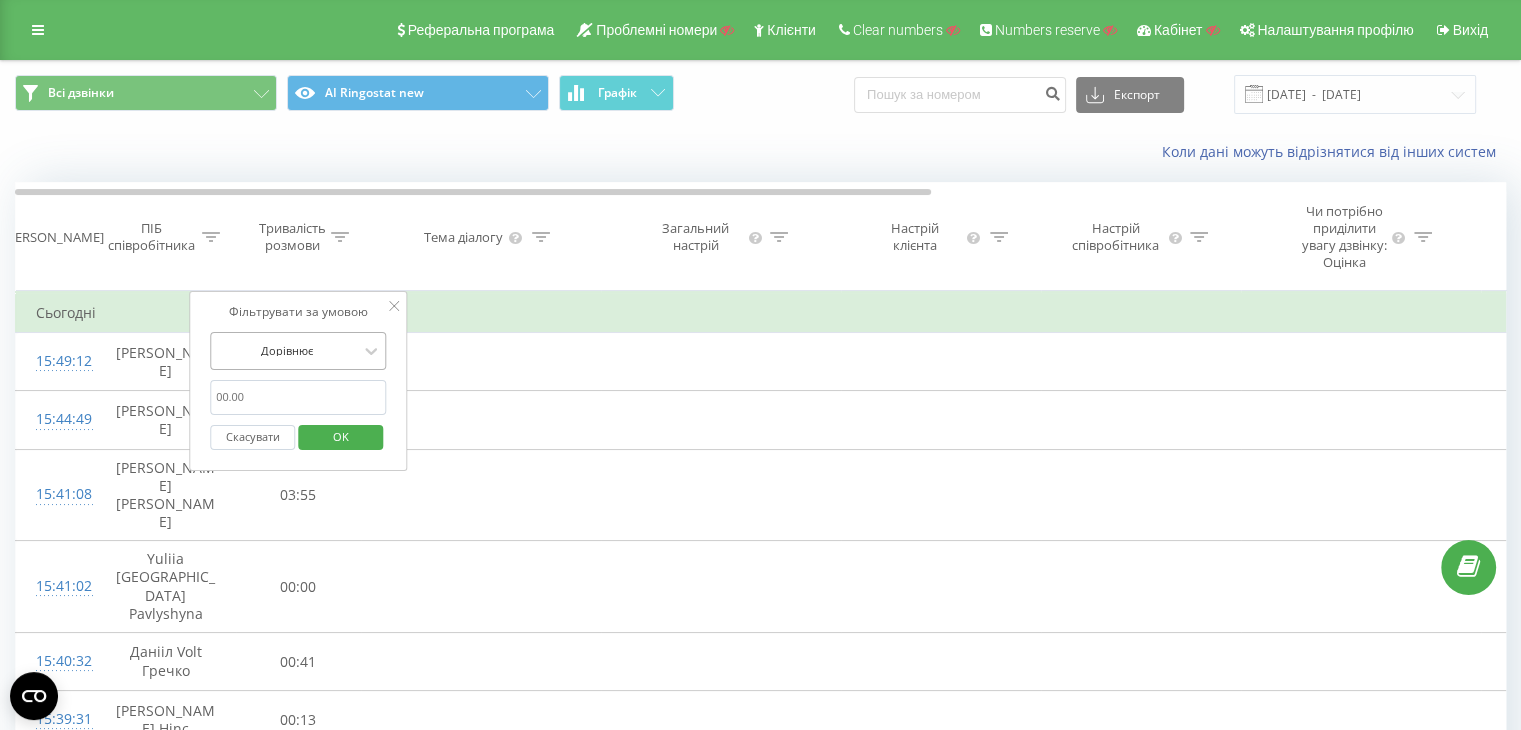 click at bounding box center (287, 350) 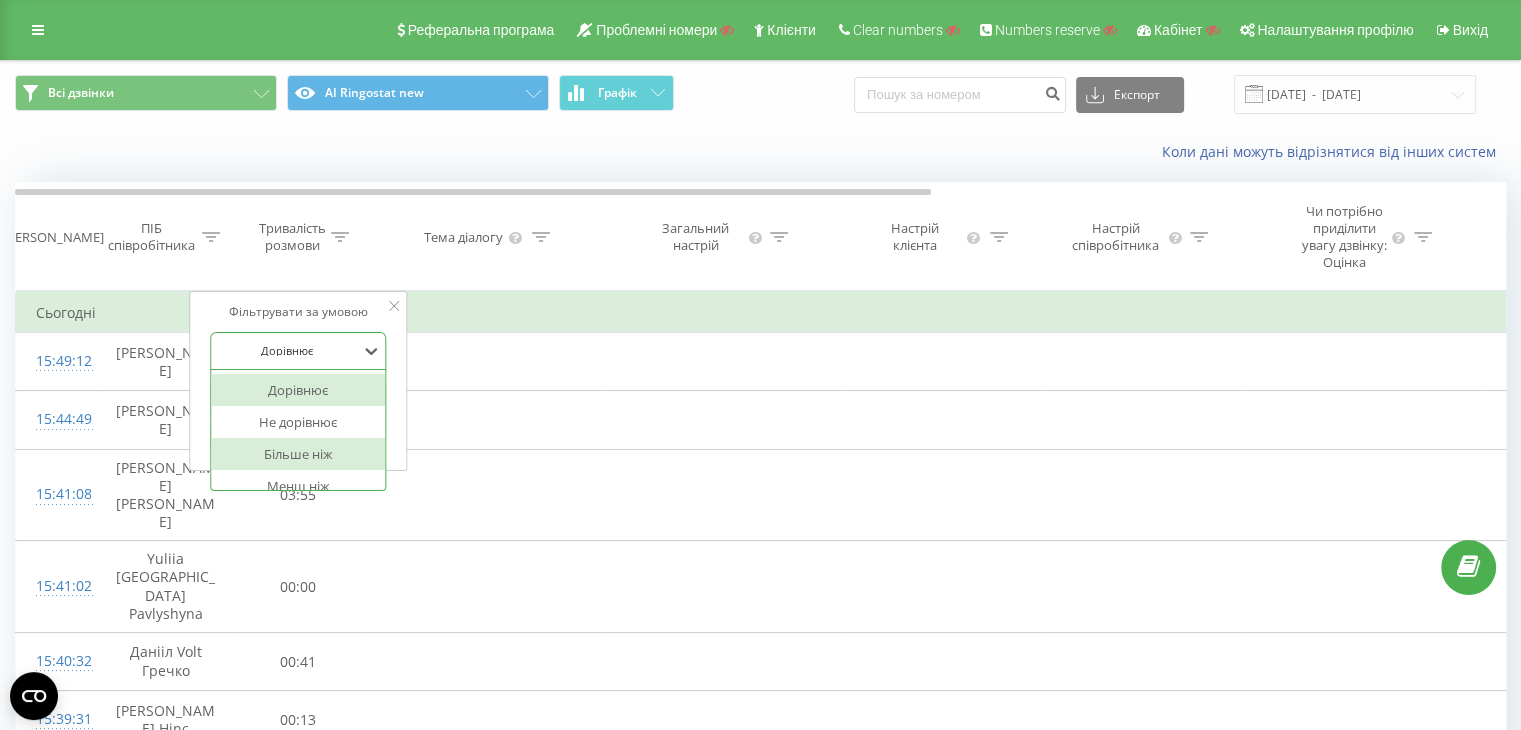 scroll, scrollTop: 80, scrollLeft: 0, axis: vertical 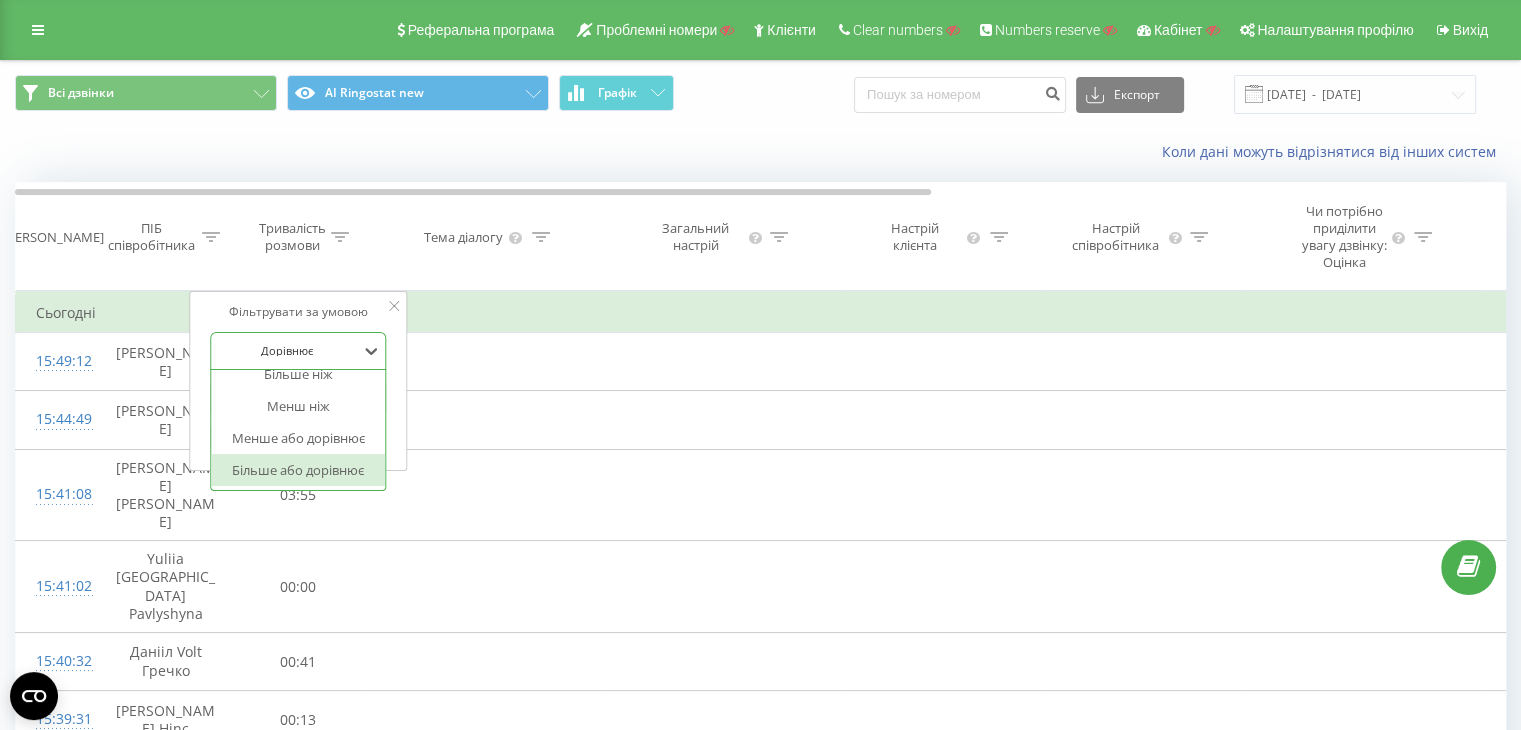 click on "Більше або дорівнює" at bounding box center [298, 470] 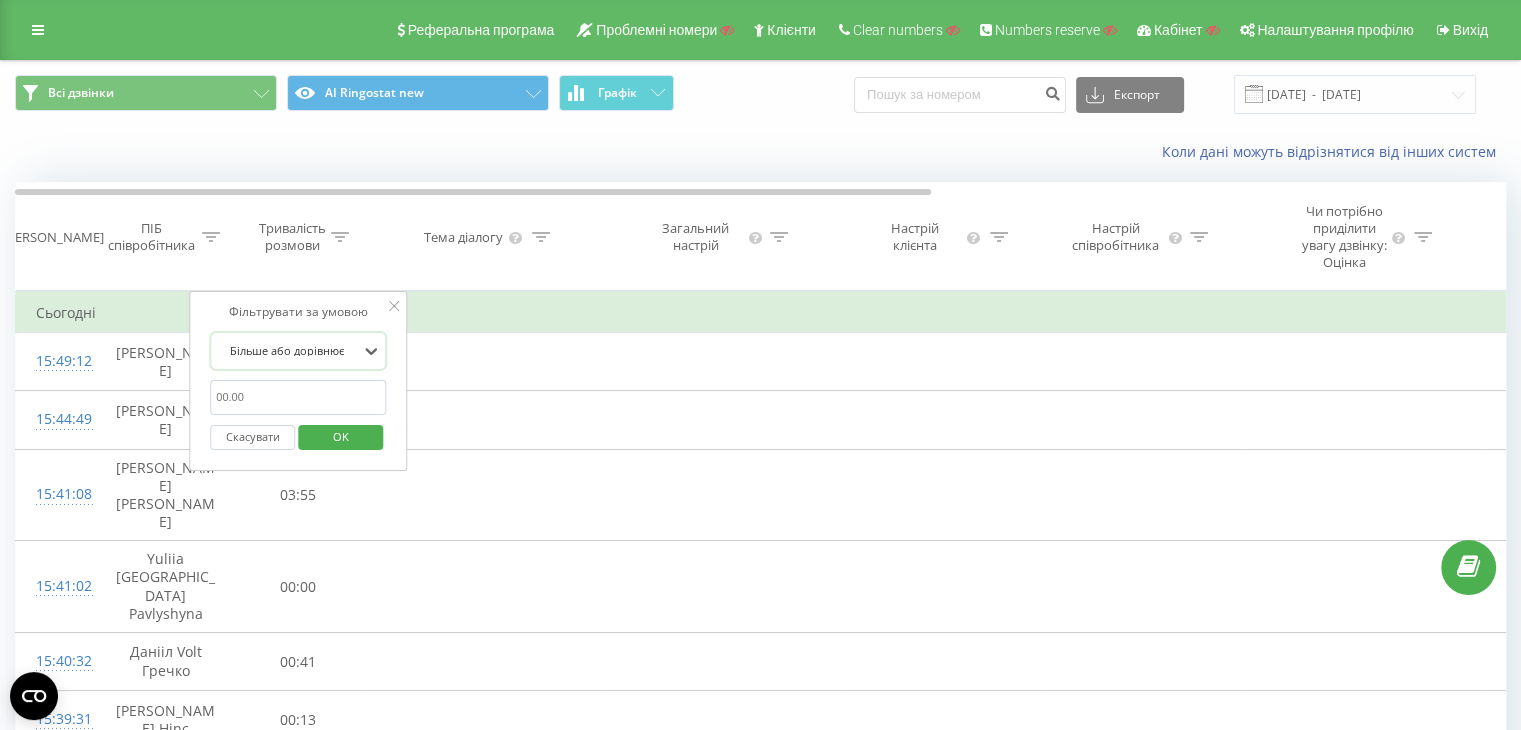 click at bounding box center [298, 397] 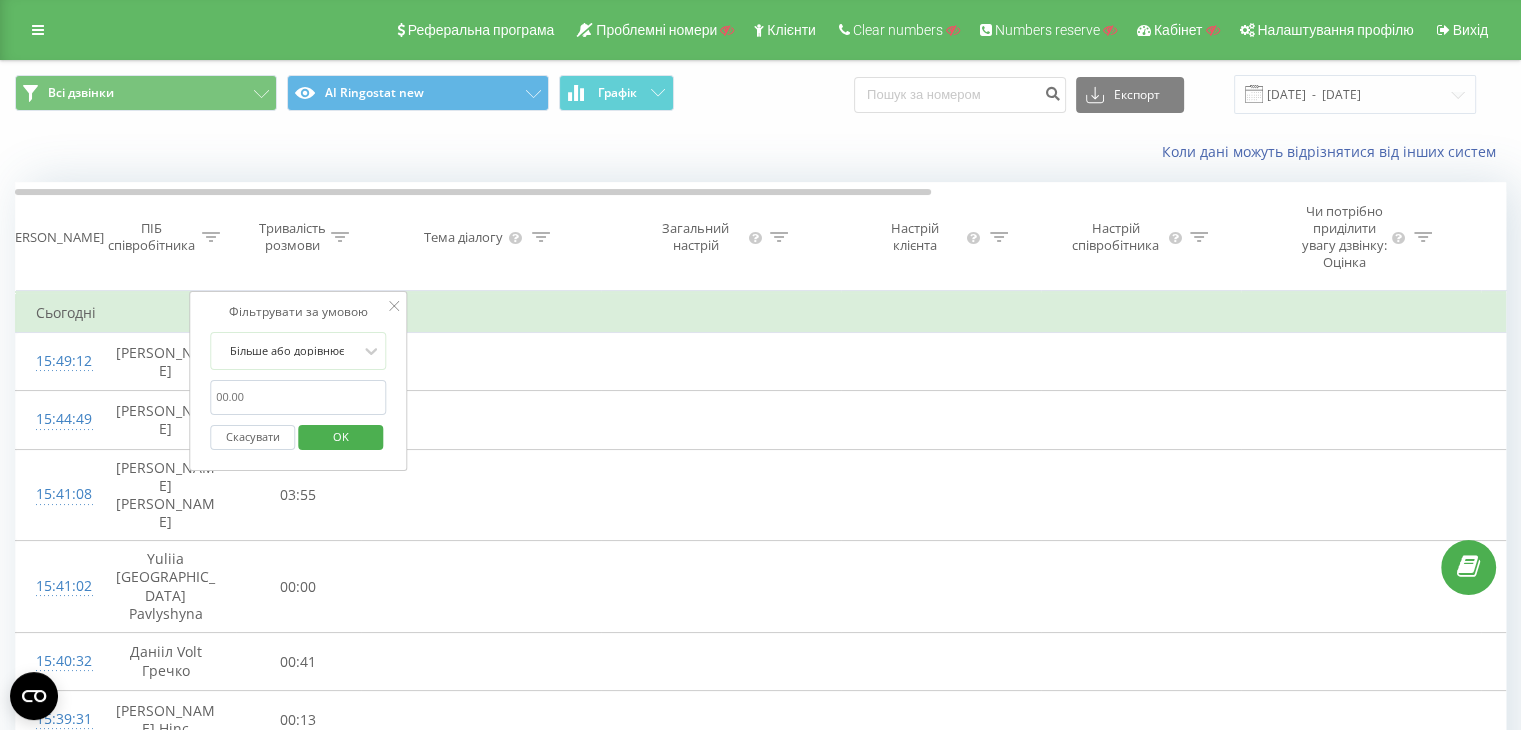 type on "00:30" 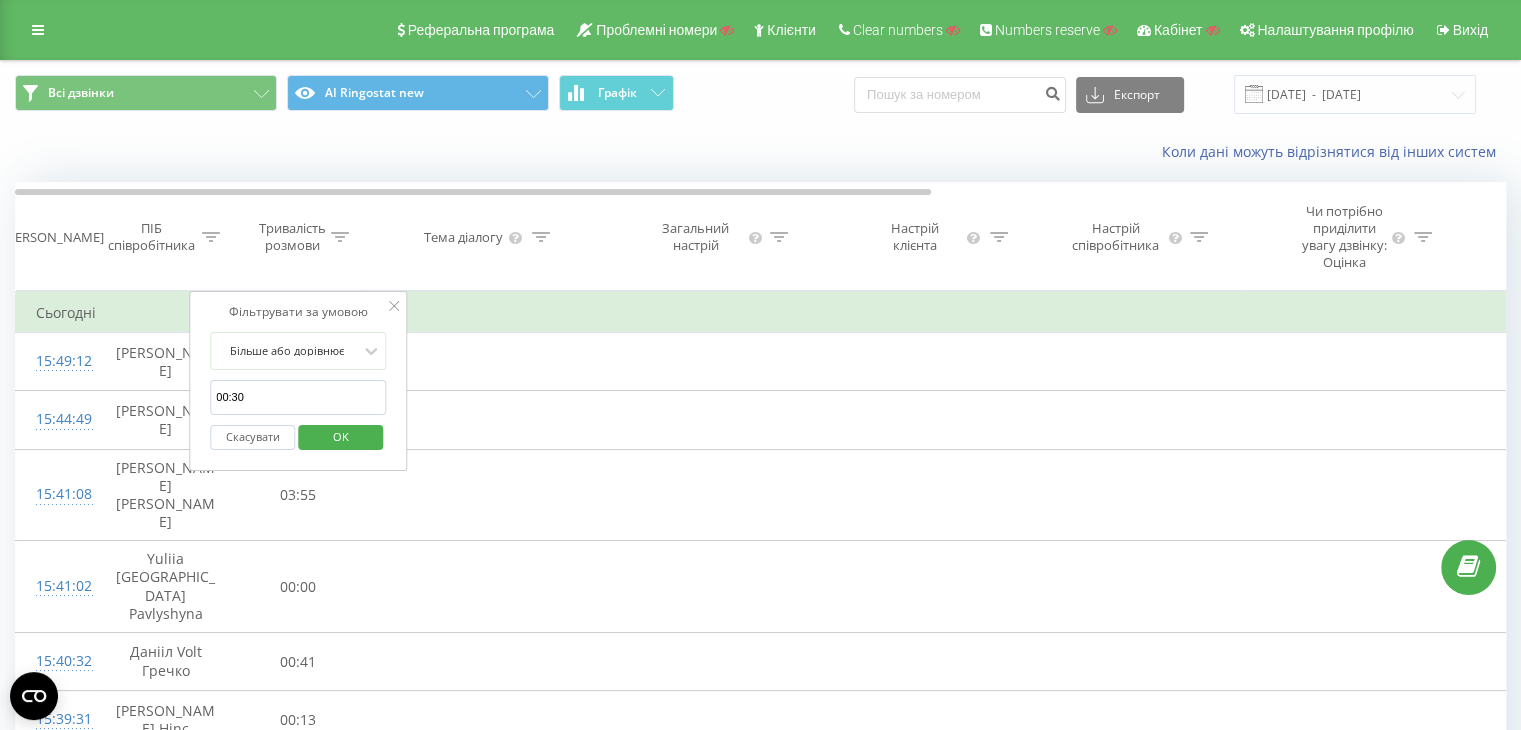 click on "OK" at bounding box center (341, 436) 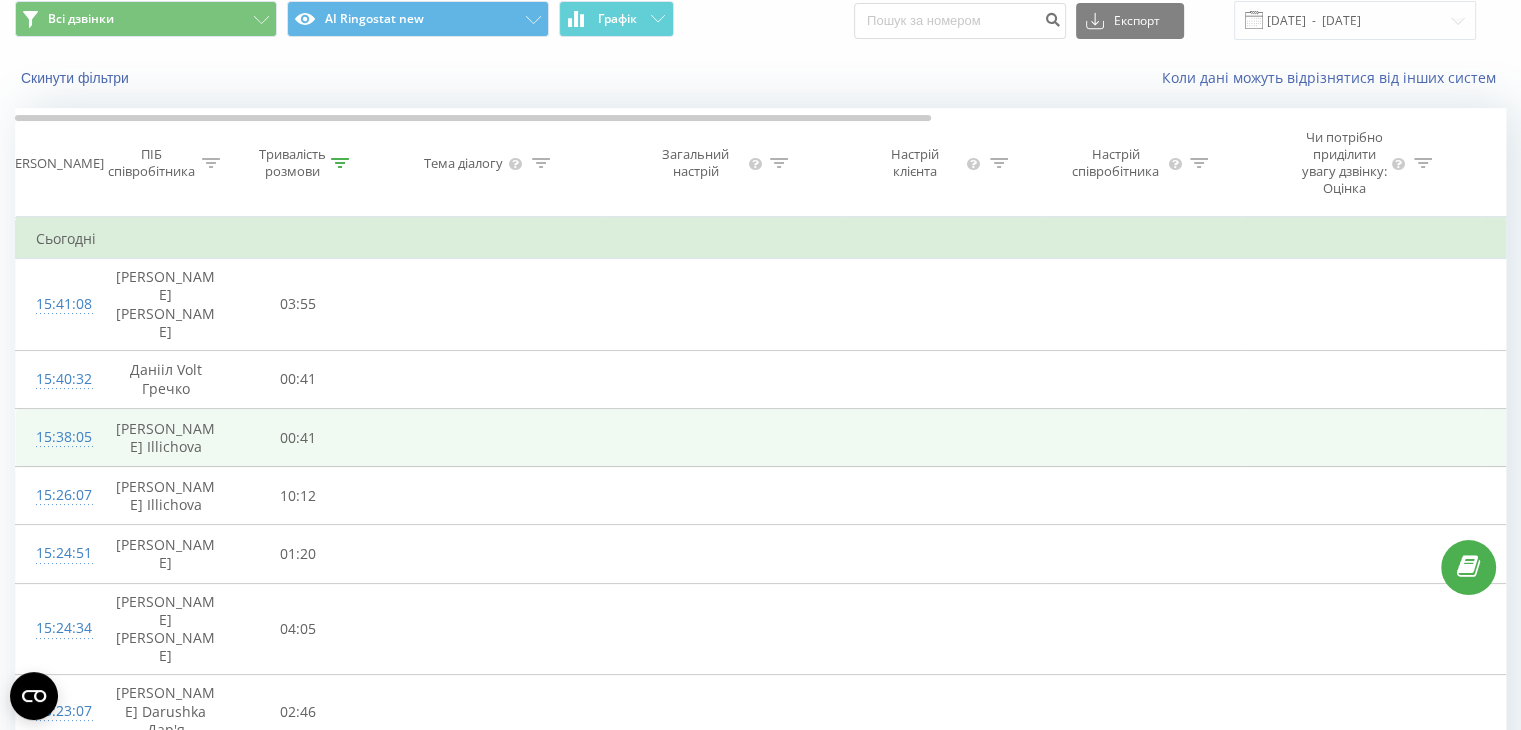 scroll, scrollTop: 0, scrollLeft: 0, axis: both 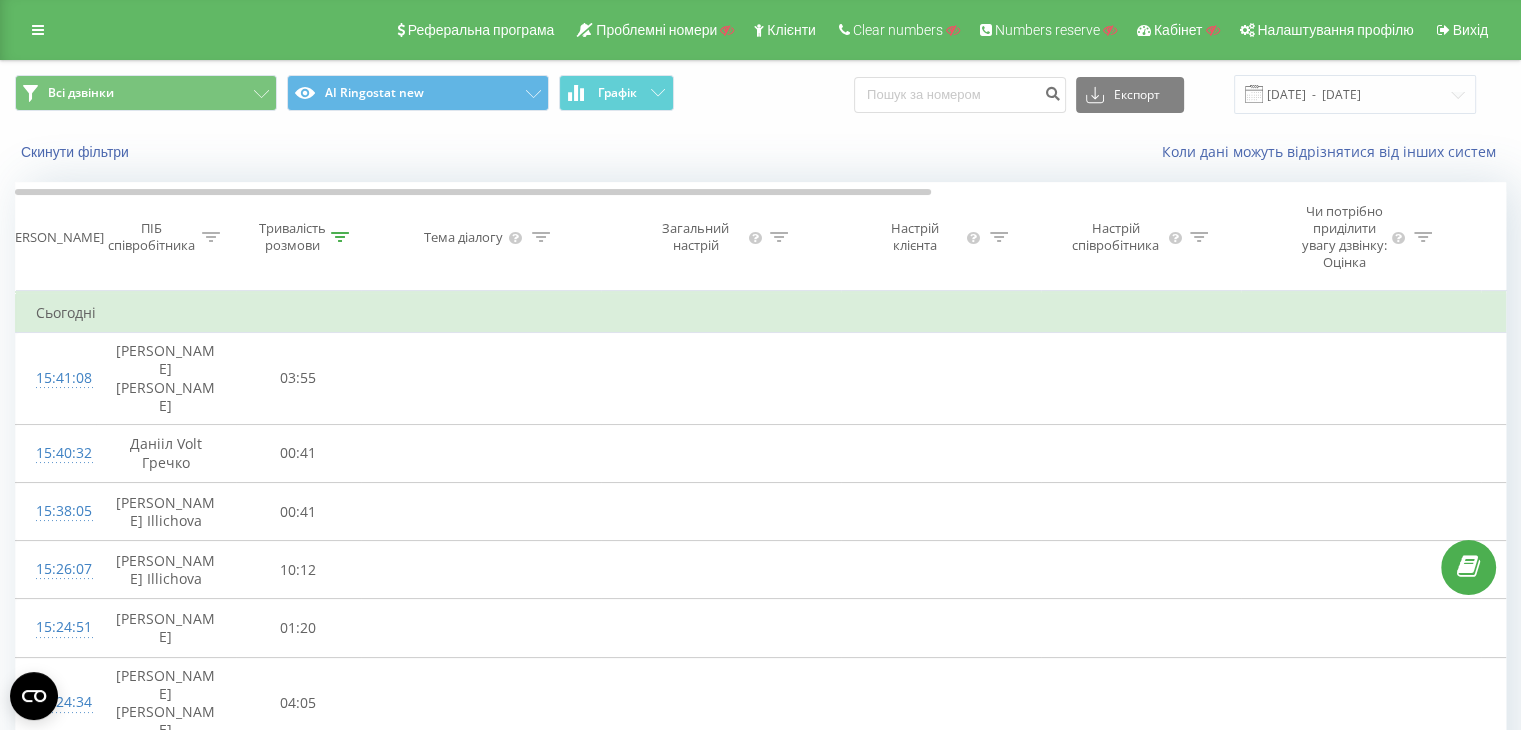 click at bounding box center [211, 237] 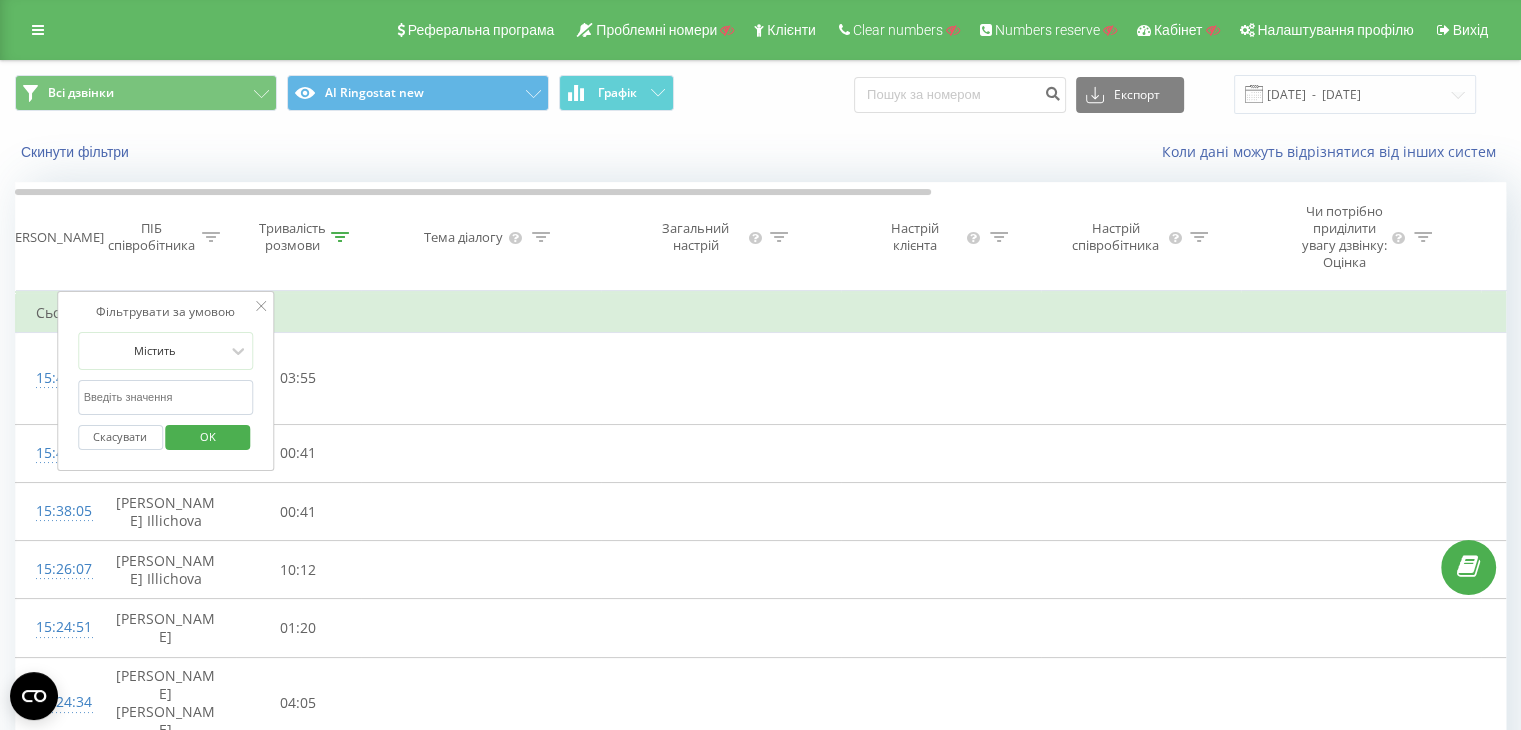 click at bounding box center (166, 397) 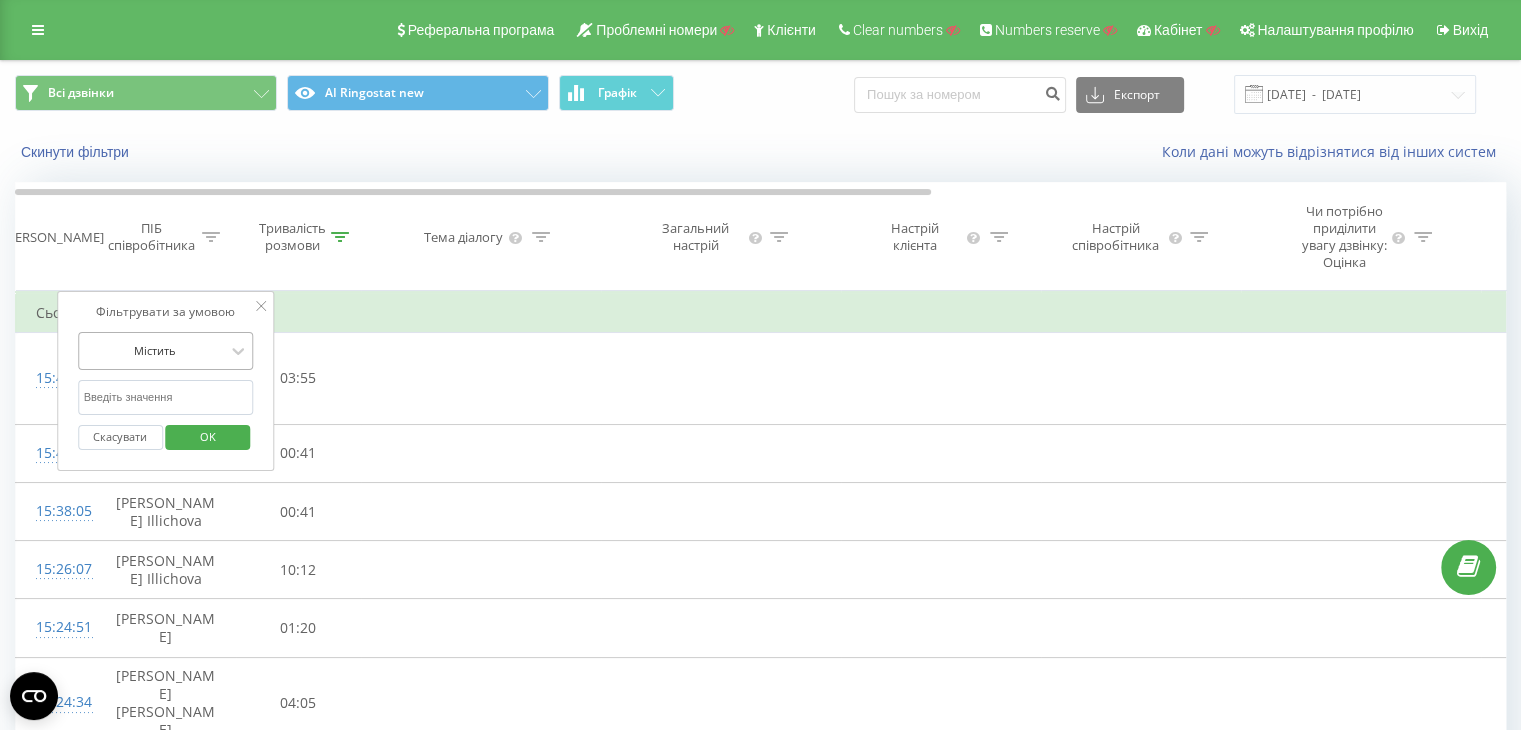 click at bounding box center [155, 350] 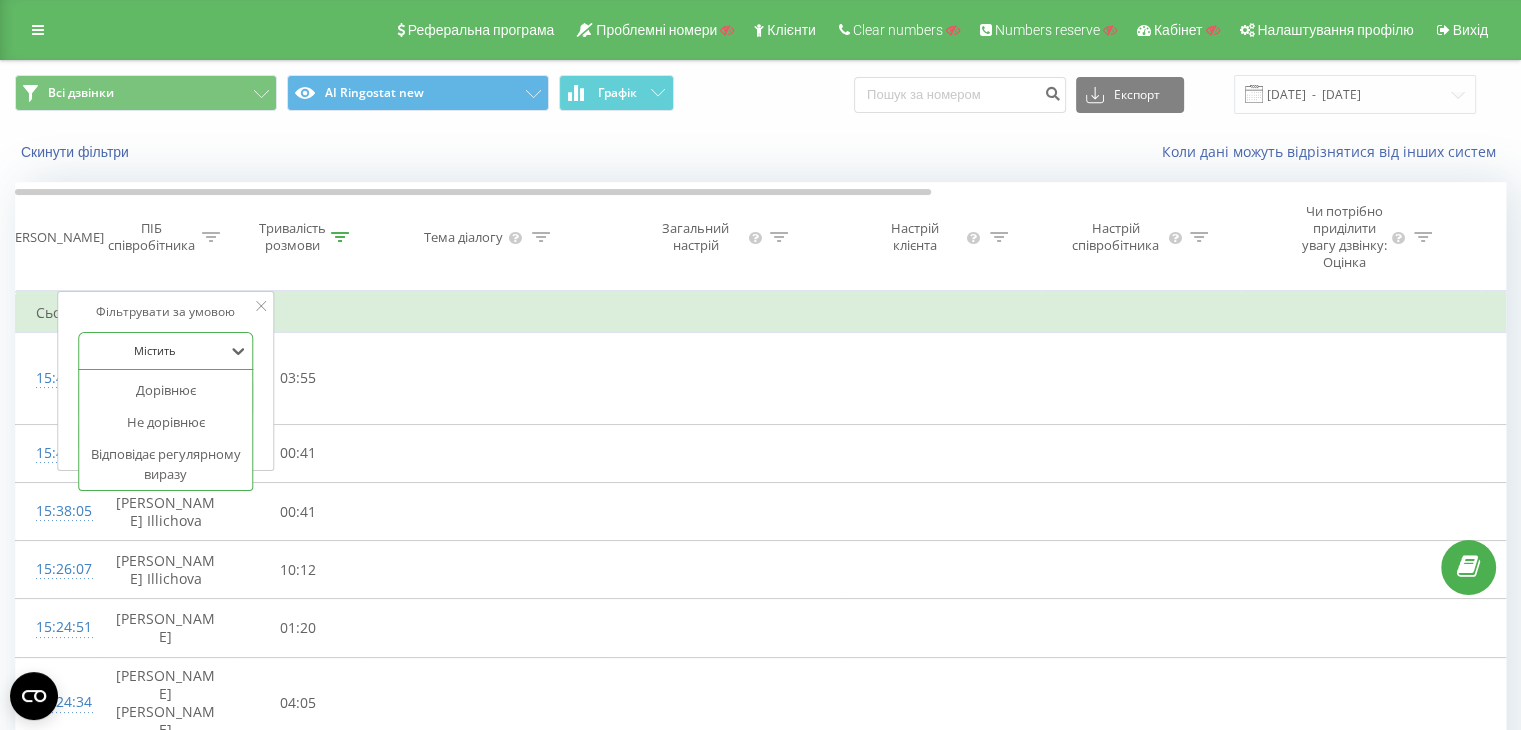 scroll, scrollTop: 106, scrollLeft: 0, axis: vertical 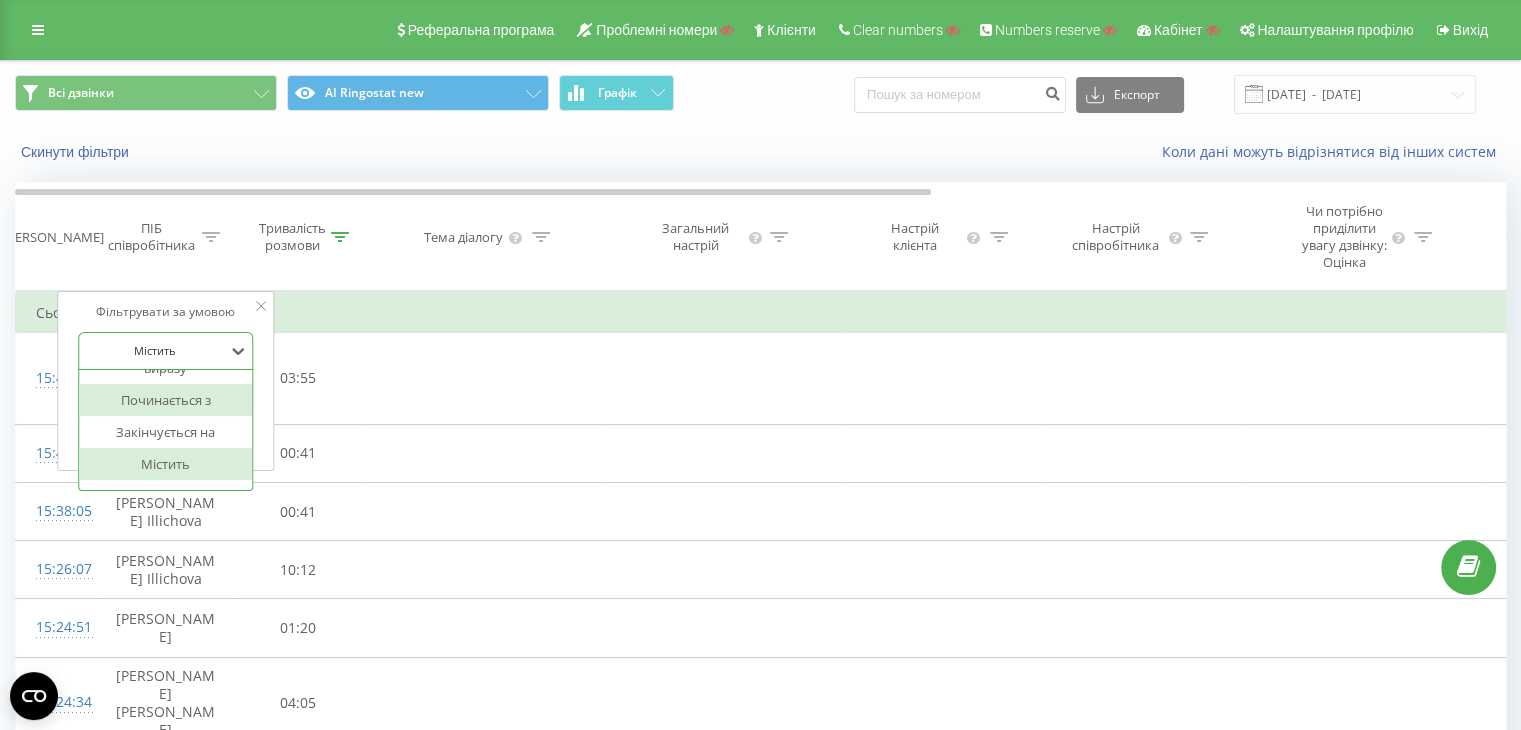 click on "Сьогодні" at bounding box center [1228, 313] 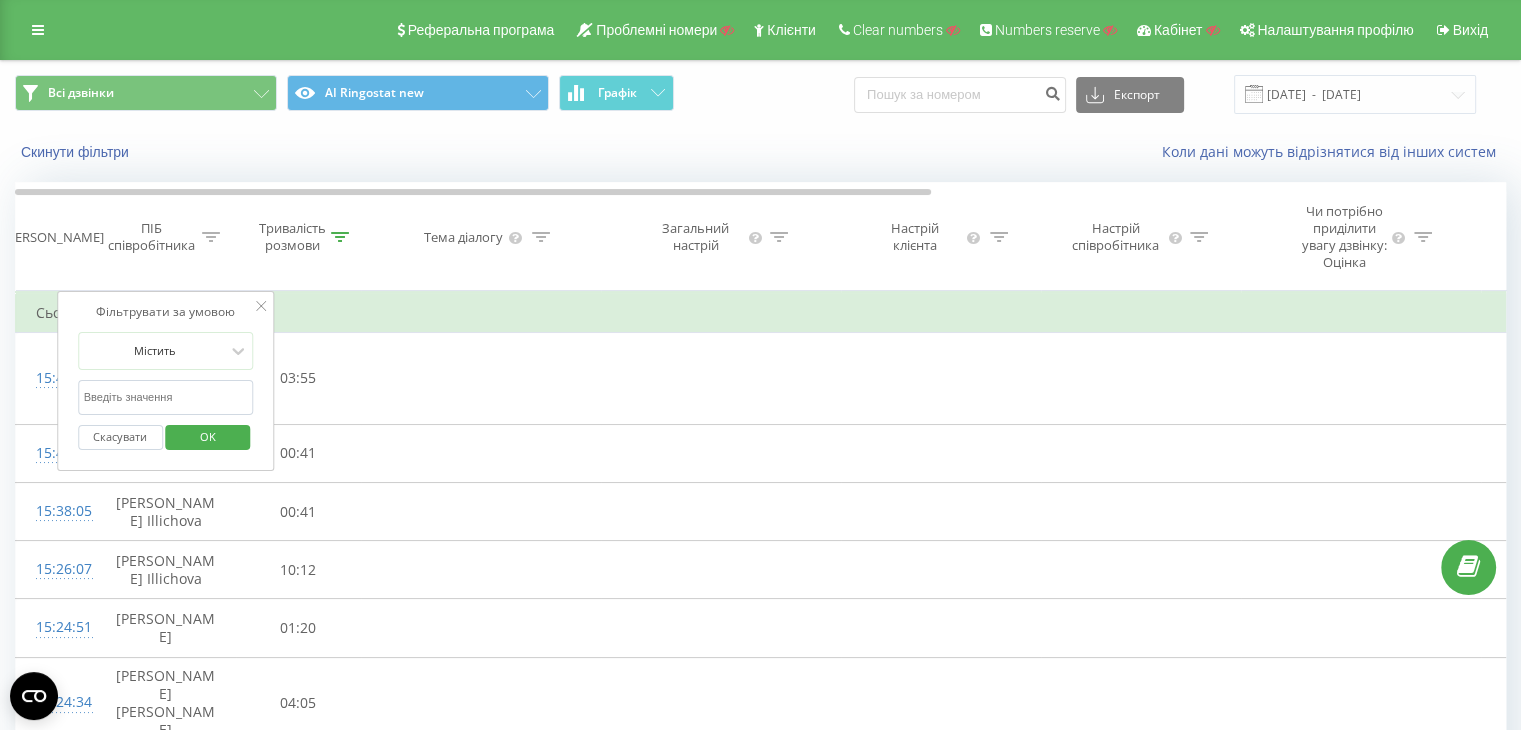 click at bounding box center (166, 397) 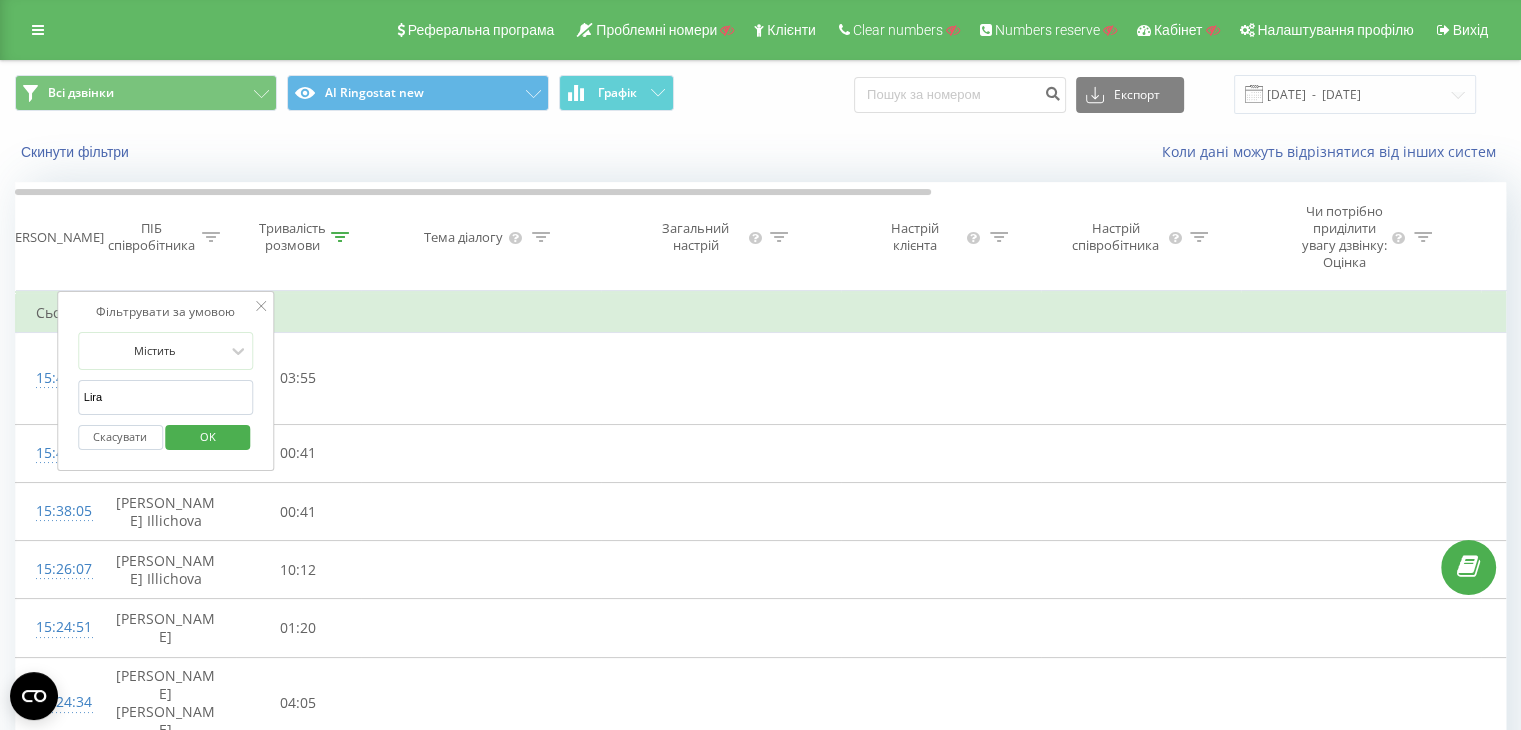 type on "Lira" 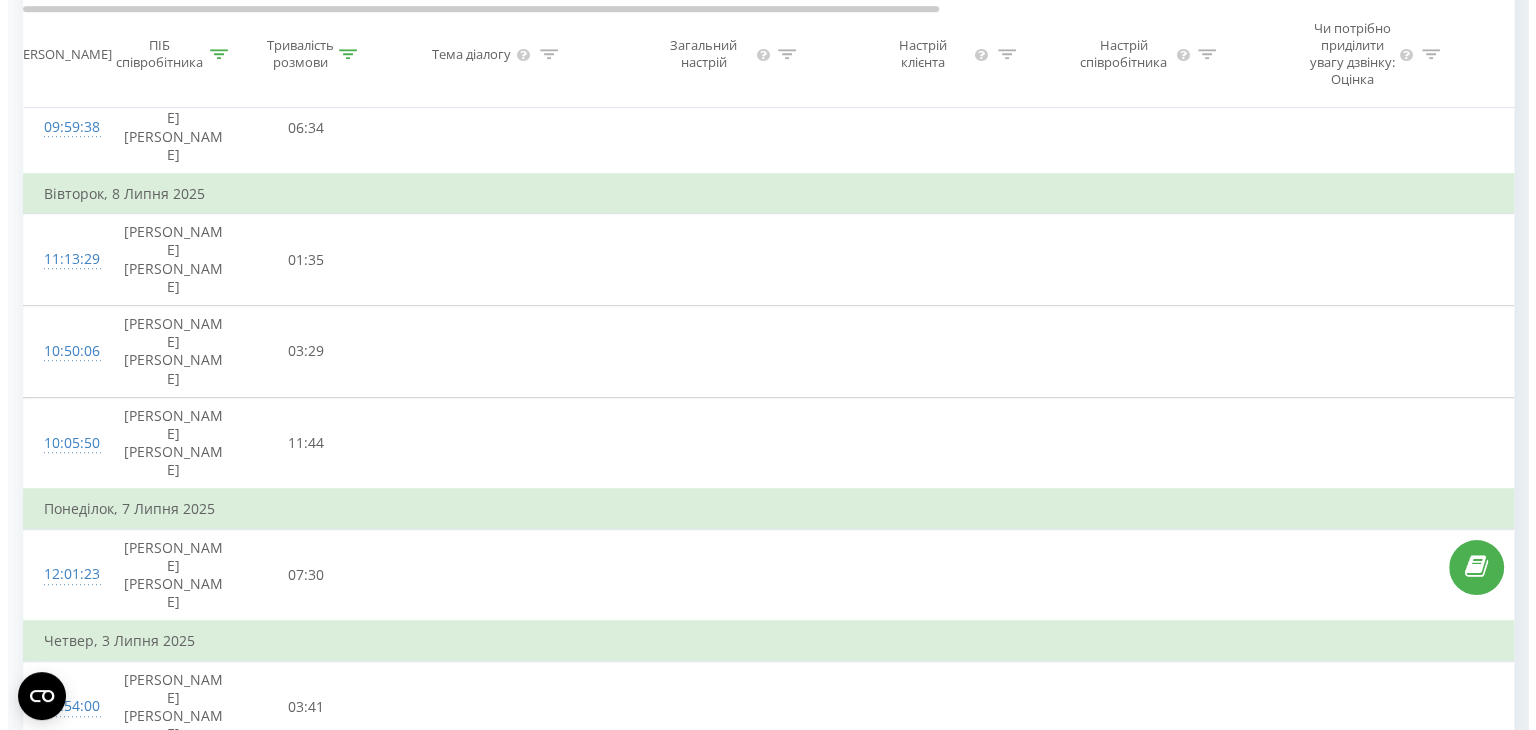 scroll, scrollTop: 1300, scrollLeft: 0, axis: vertical 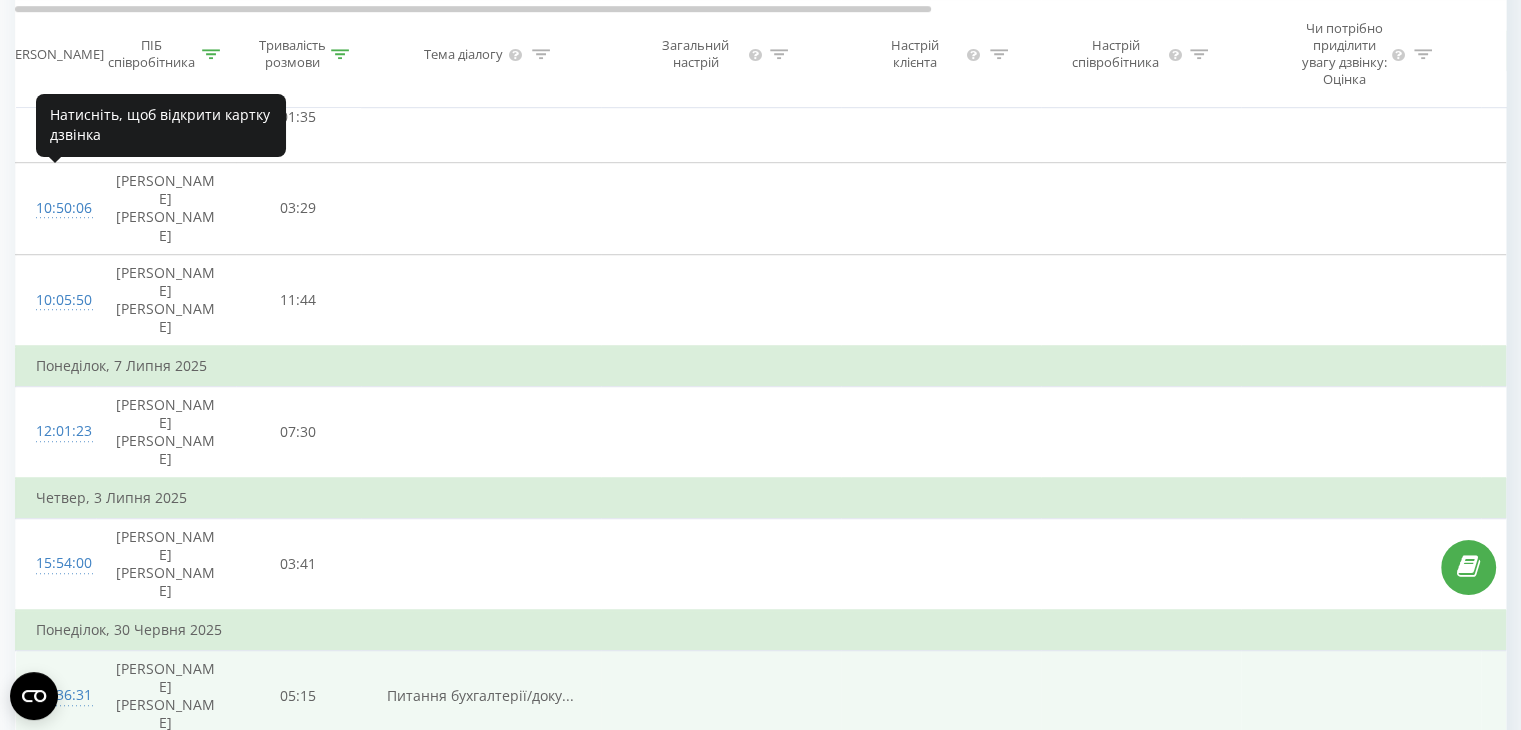 click on "12:36:31" at bounding box center [56, 695] 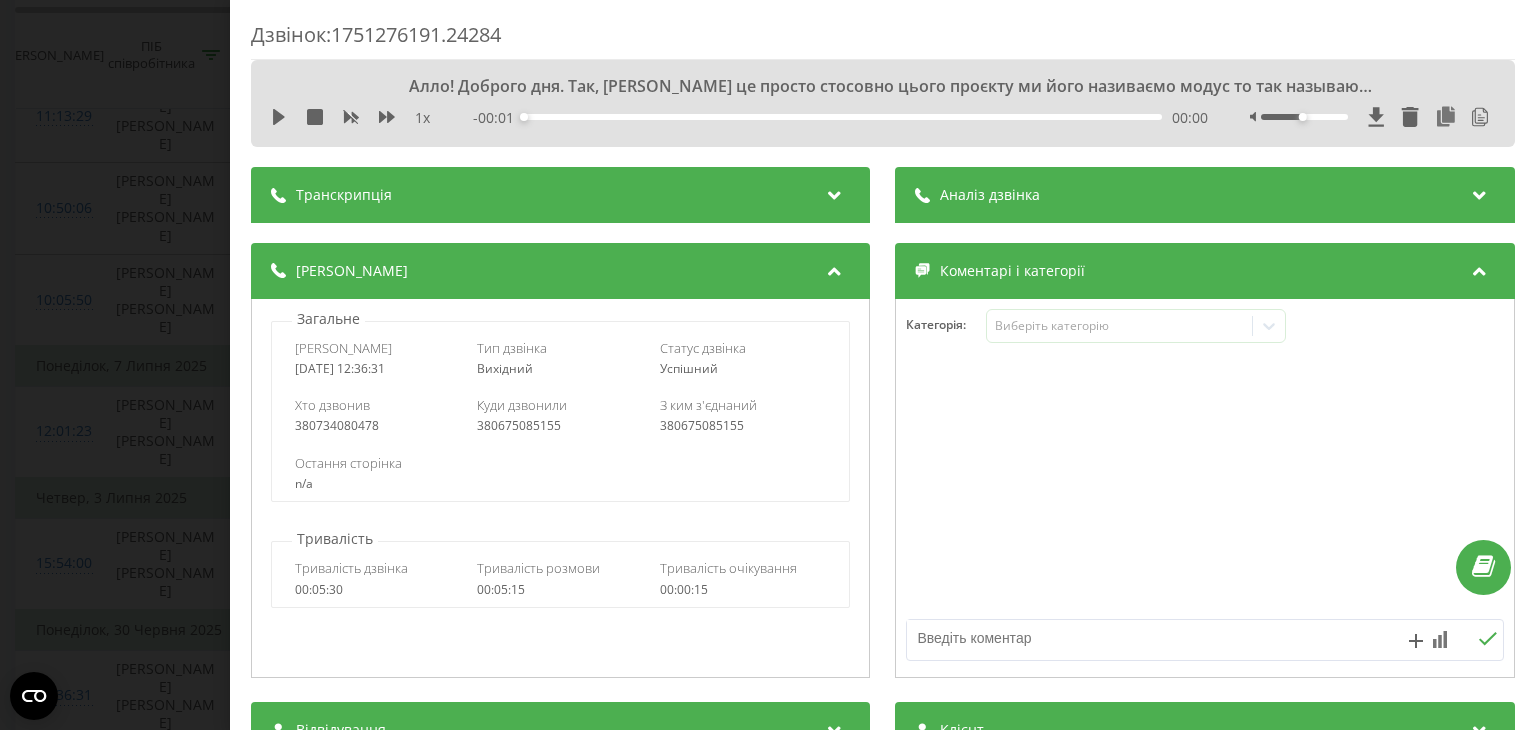 click at bounding box center (835, 192) 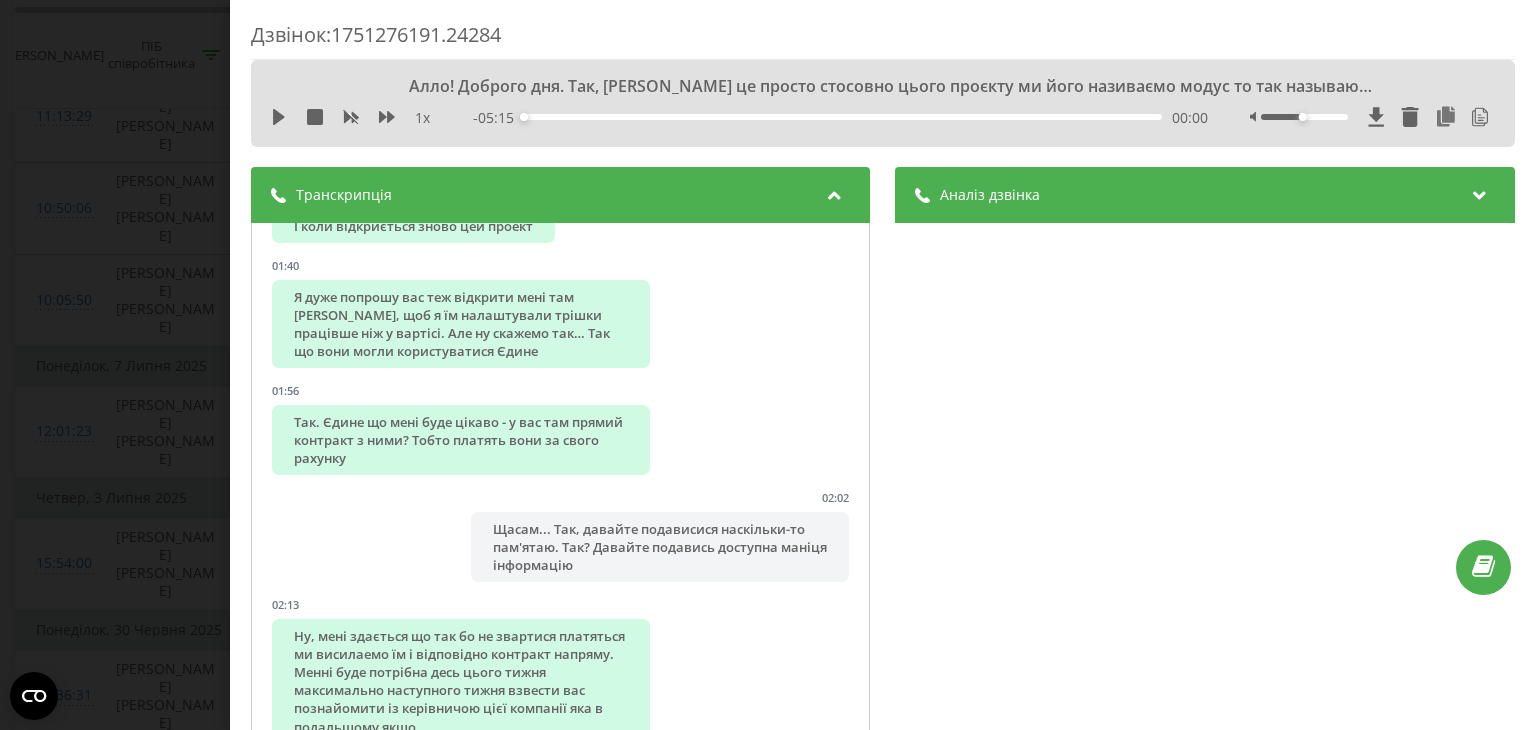 scroll, scrollTop: 1400, scrollLeft: 0, axis: vertical 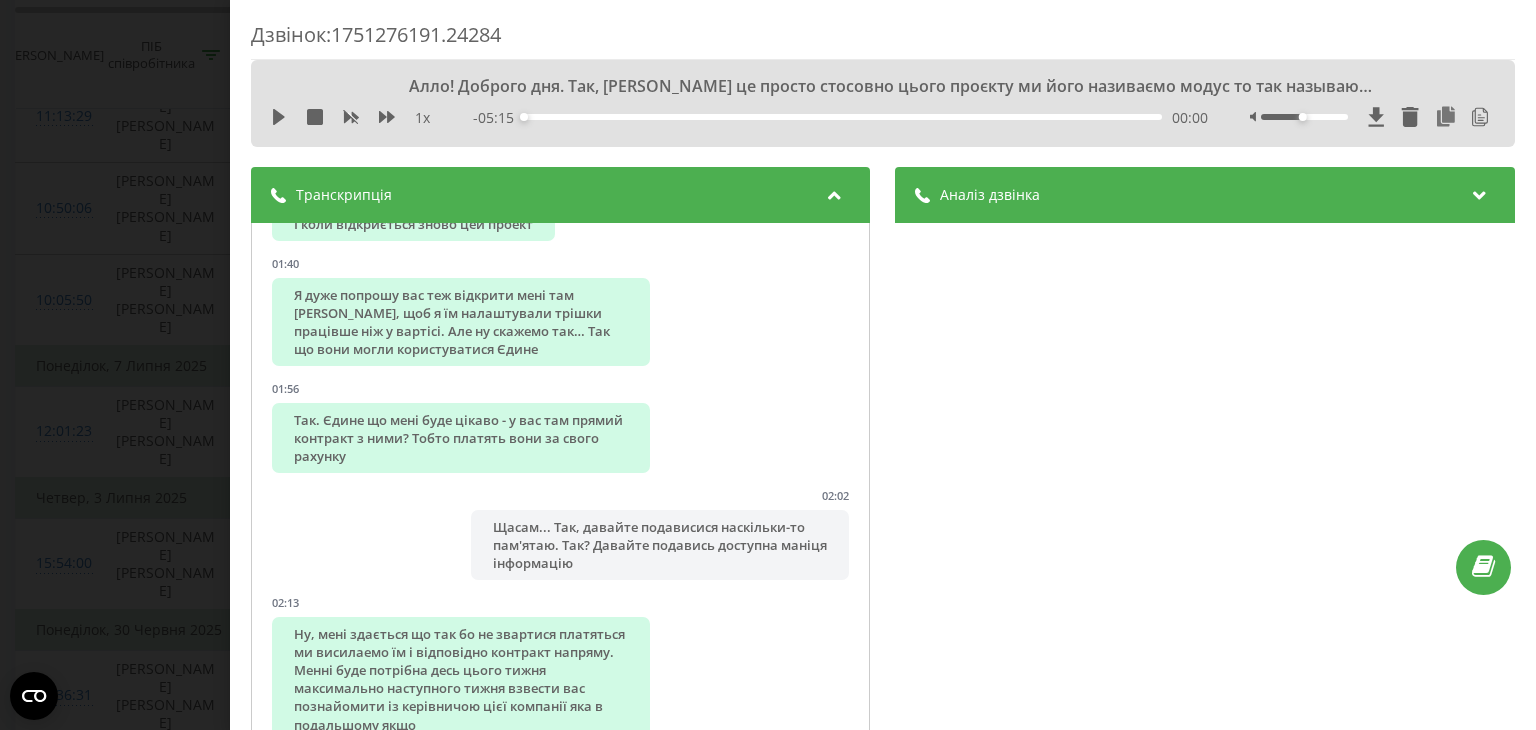 click at bounding box center (1480, 192) 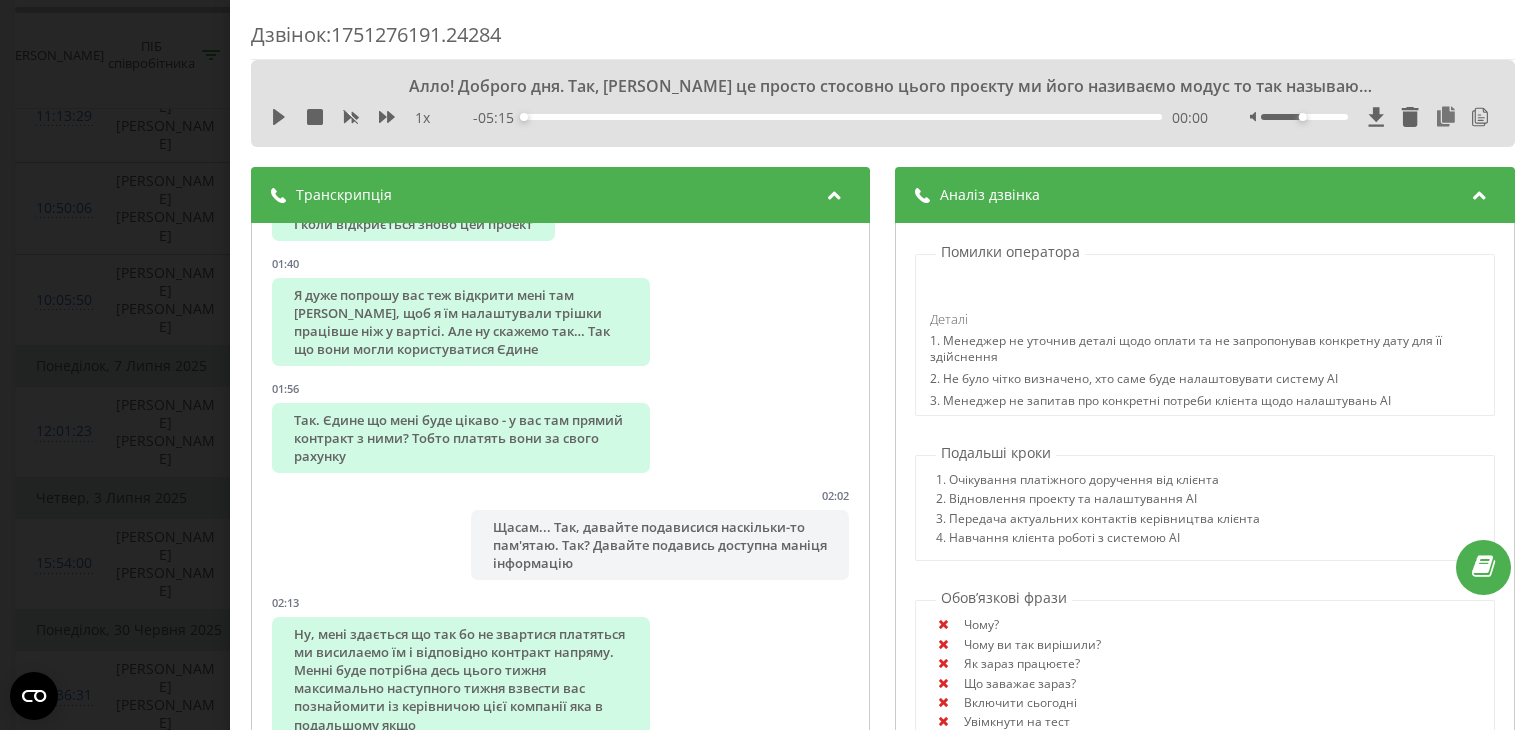 scroll, scrollTop: 410, scrollLeft: 0, axis: vertical 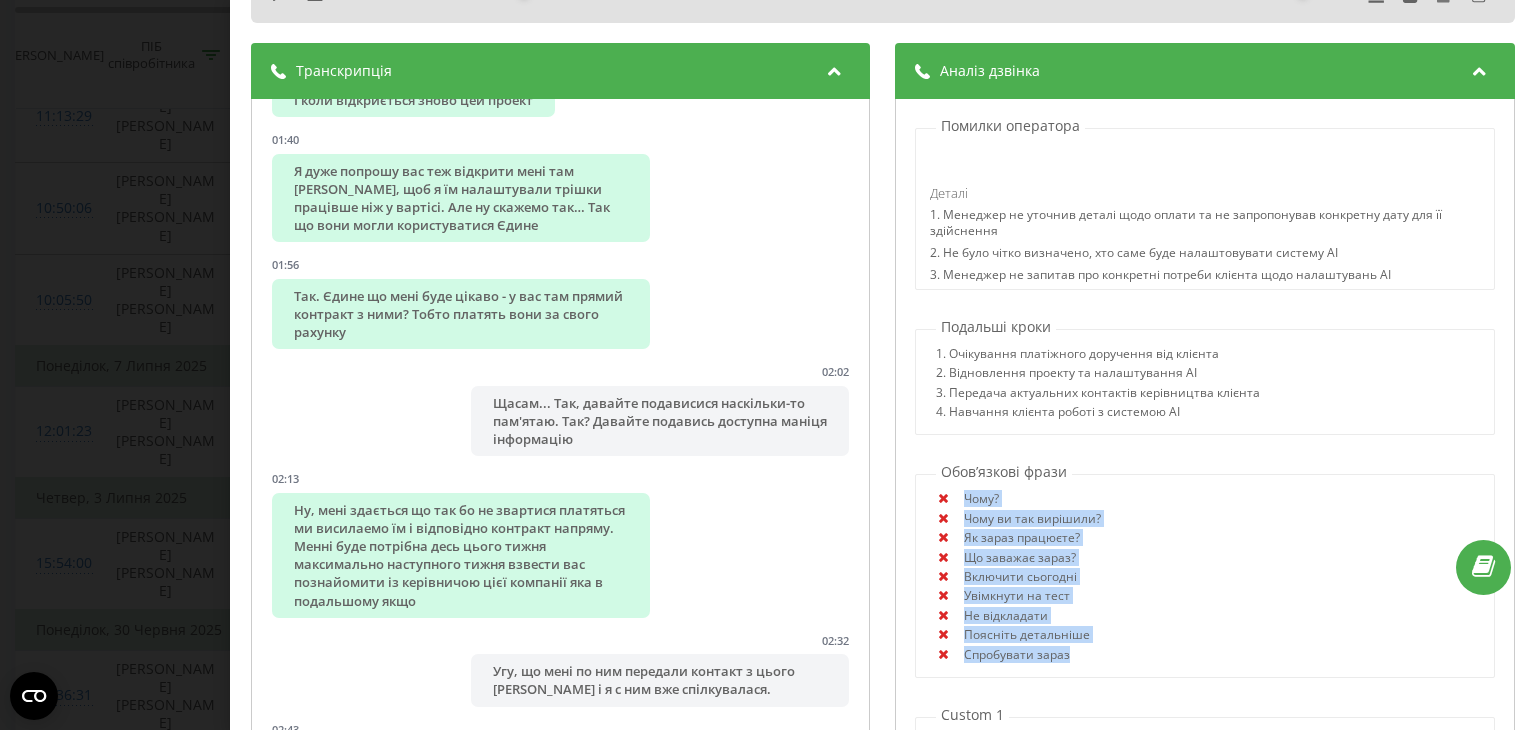 drag, startPoint x: 926, startPoint y: 615, endPoint x: 1085, endPoint y: 669, distance: 167.91962 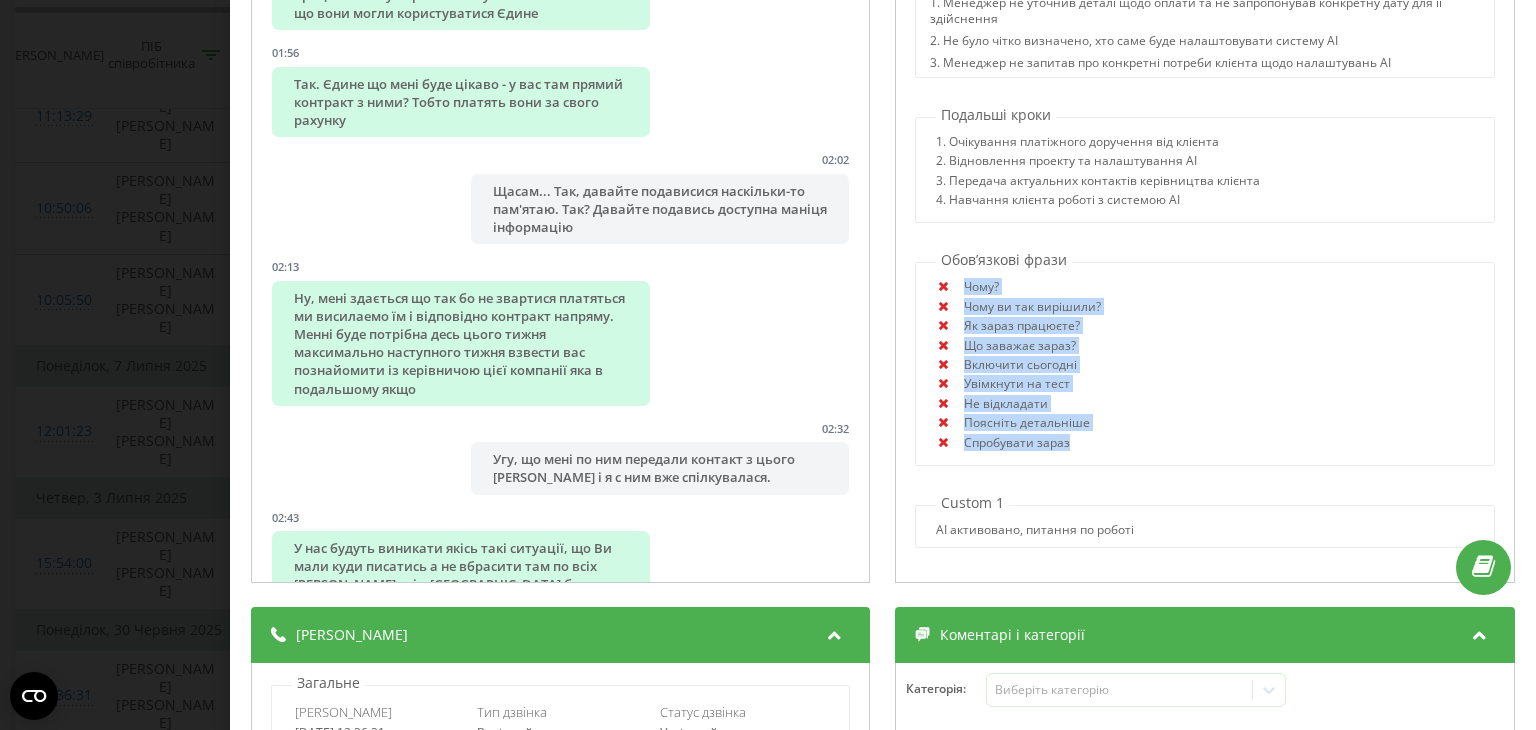 scroll, scrollTop: 324, scrollLeft: 0, axis: vertical 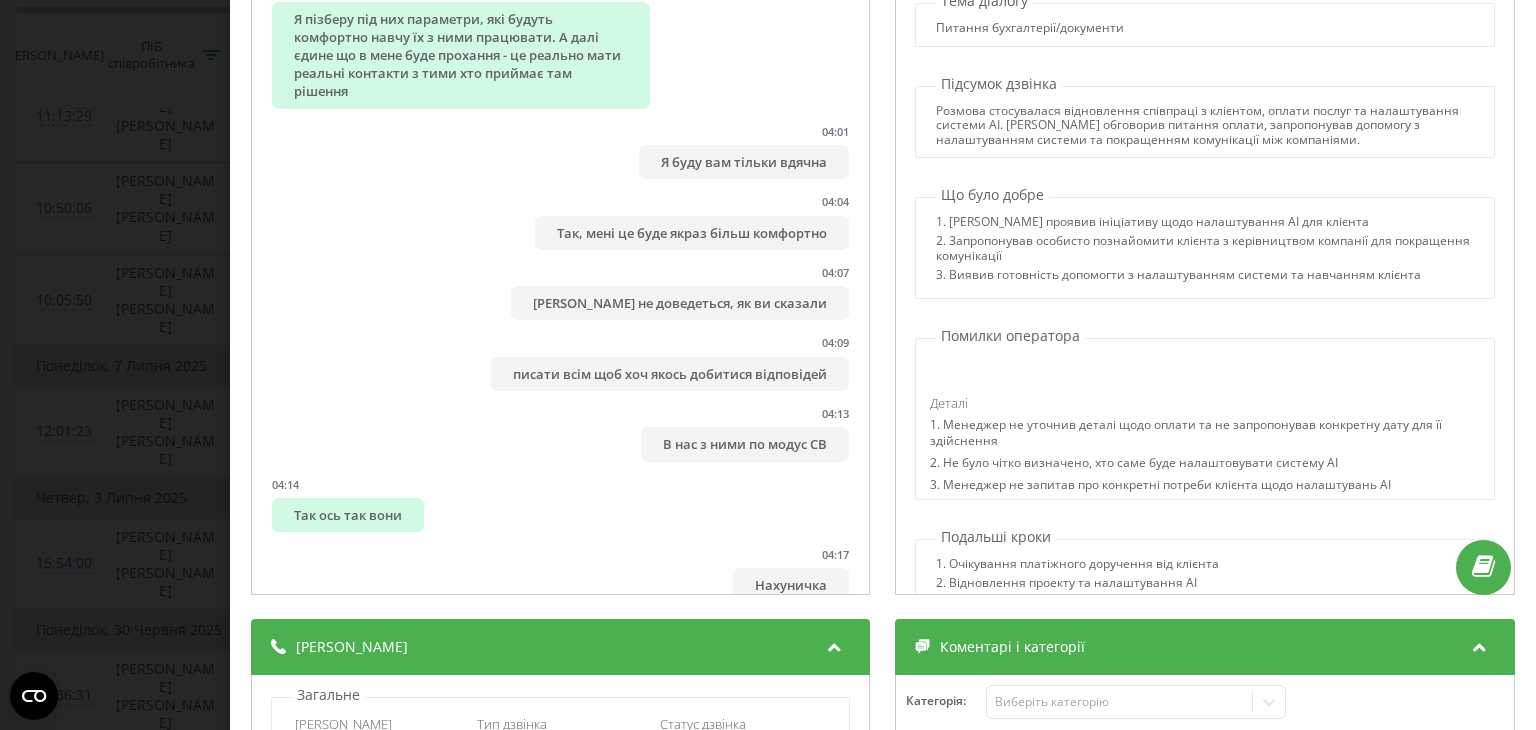 click on "Дзвінок :  1751276191.24284 Алло! Доброго дня. Так, Олександр Затуши це просто стосовно цього проєкту ми його називаємо модус то так называюся компанія   1 x  - 05:15 00:00   00:00   Транскрипція 00:00 Алло! Доброго дня. Так, Олександр Затуши це просто стосовно цього проєкту ми його називаємо модус то так называюся компанія 00:00 Ирена, доброго дня. Це Олександра компанії «Рингвастат». 00:10 Алло-аллой! Вас не чують на жаль? 00:15 Так... Доброго дня це Олександре Ринвостат домовлялось з'юзатися 00:24 Угу 00:26 00:30 Mm- 00:56 01:00 Mm- мартфон, дзвінки віраці. 01:20 01:25 01:30 Дзвінахон. 01:32 01:34 01:37 01:40 01:56 02:02 02:13 02:32" at bounding box center (768, 365) 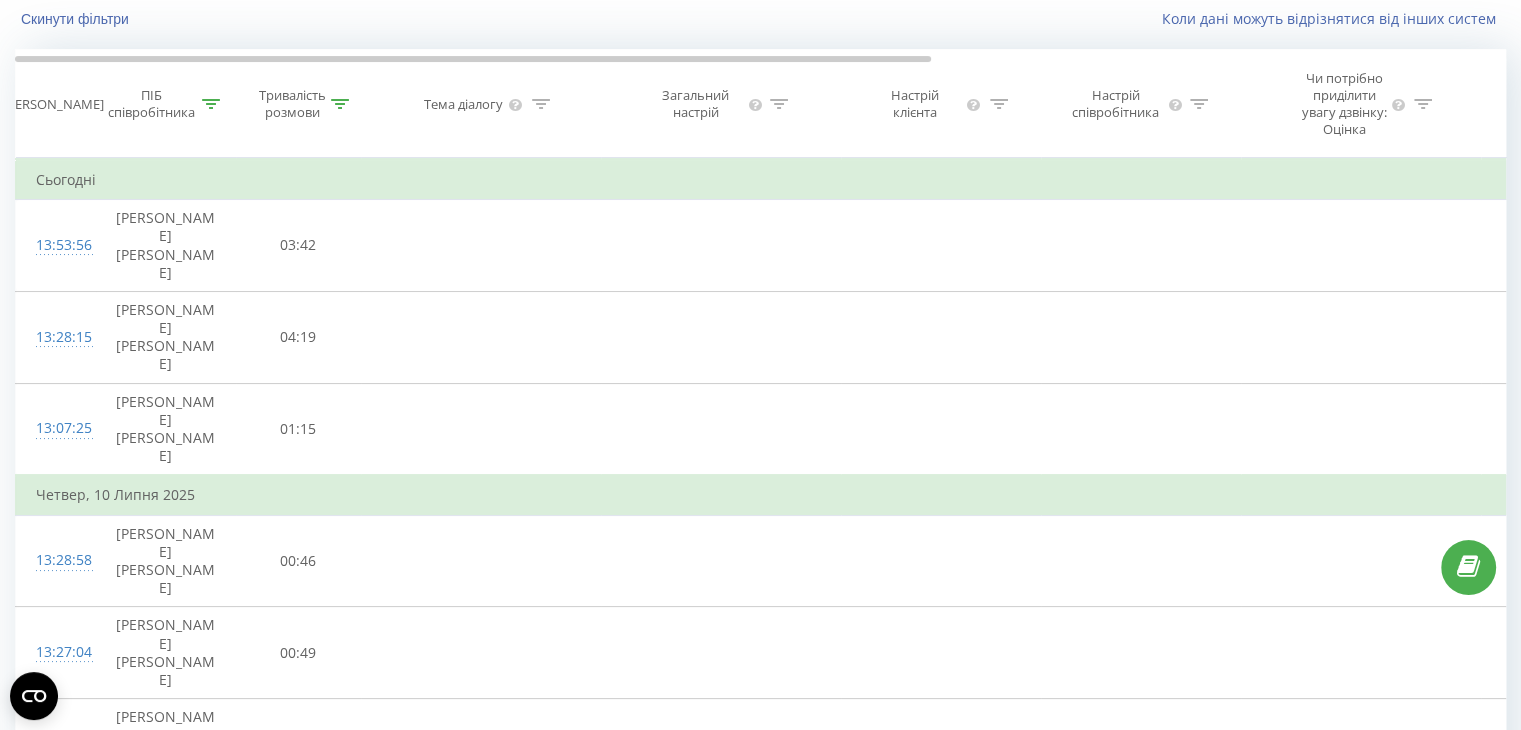 scroll, scrollTop: 0, scrollLeft: 0, axis: both 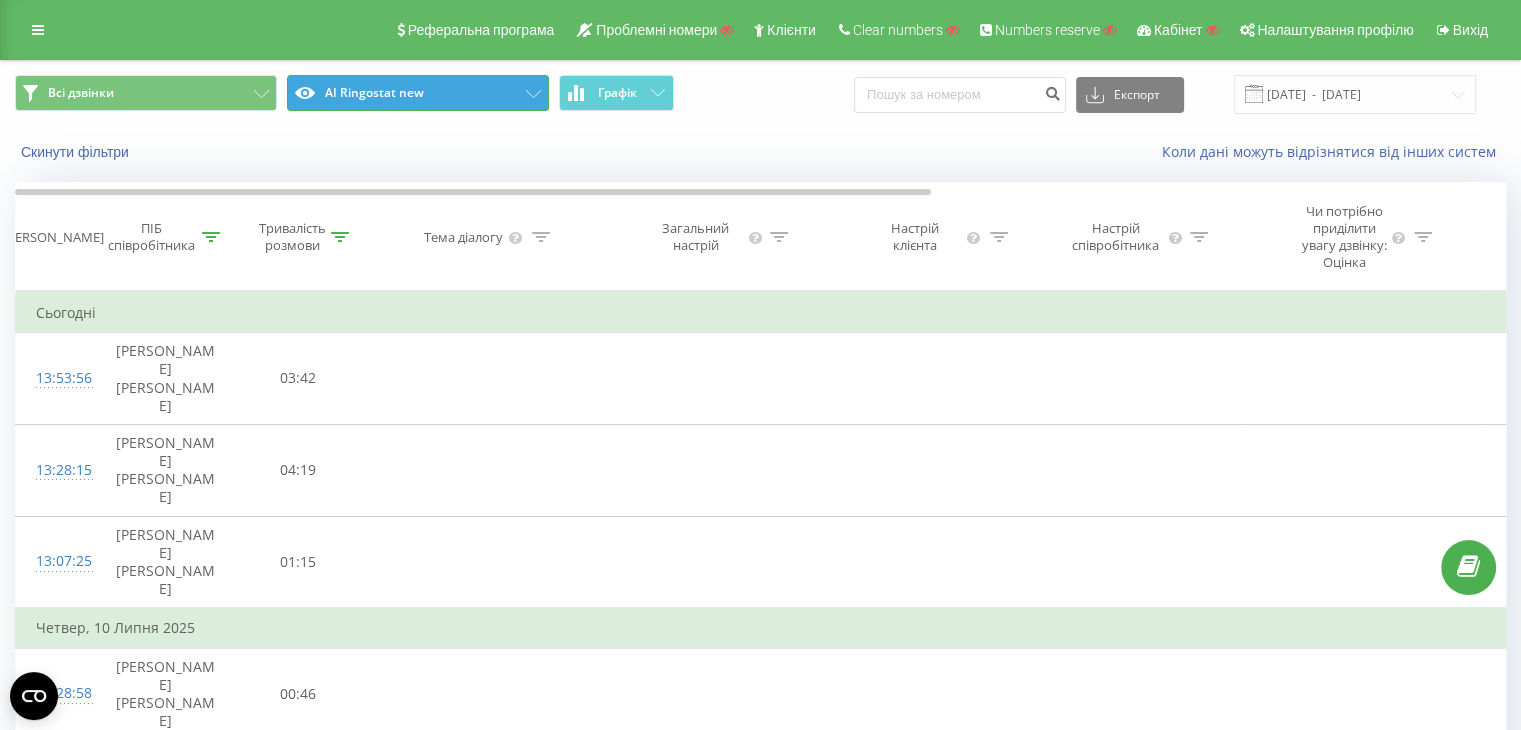 click on "AI Ringostat new" at bounding box center [418, 93] 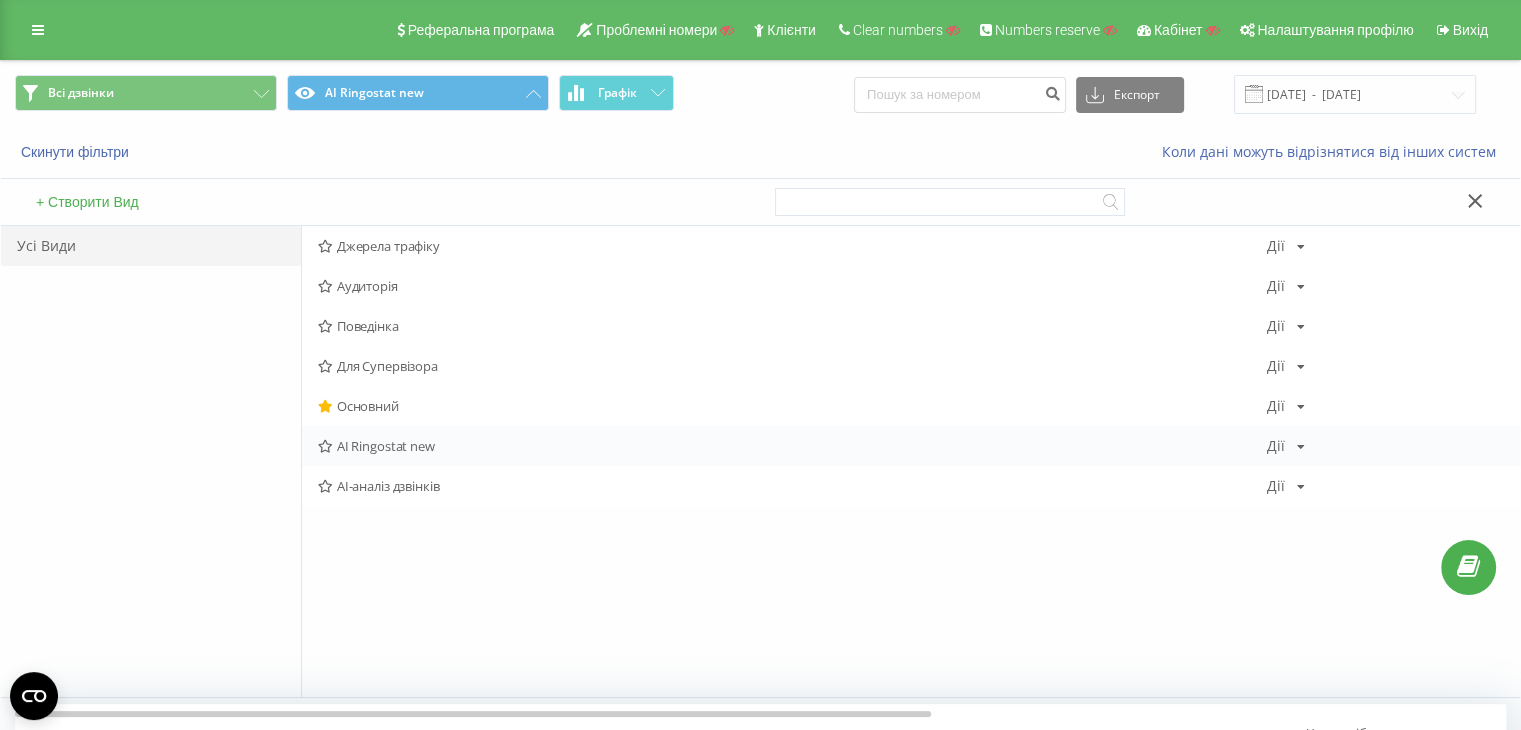 click at bounding box center (1301, 447) 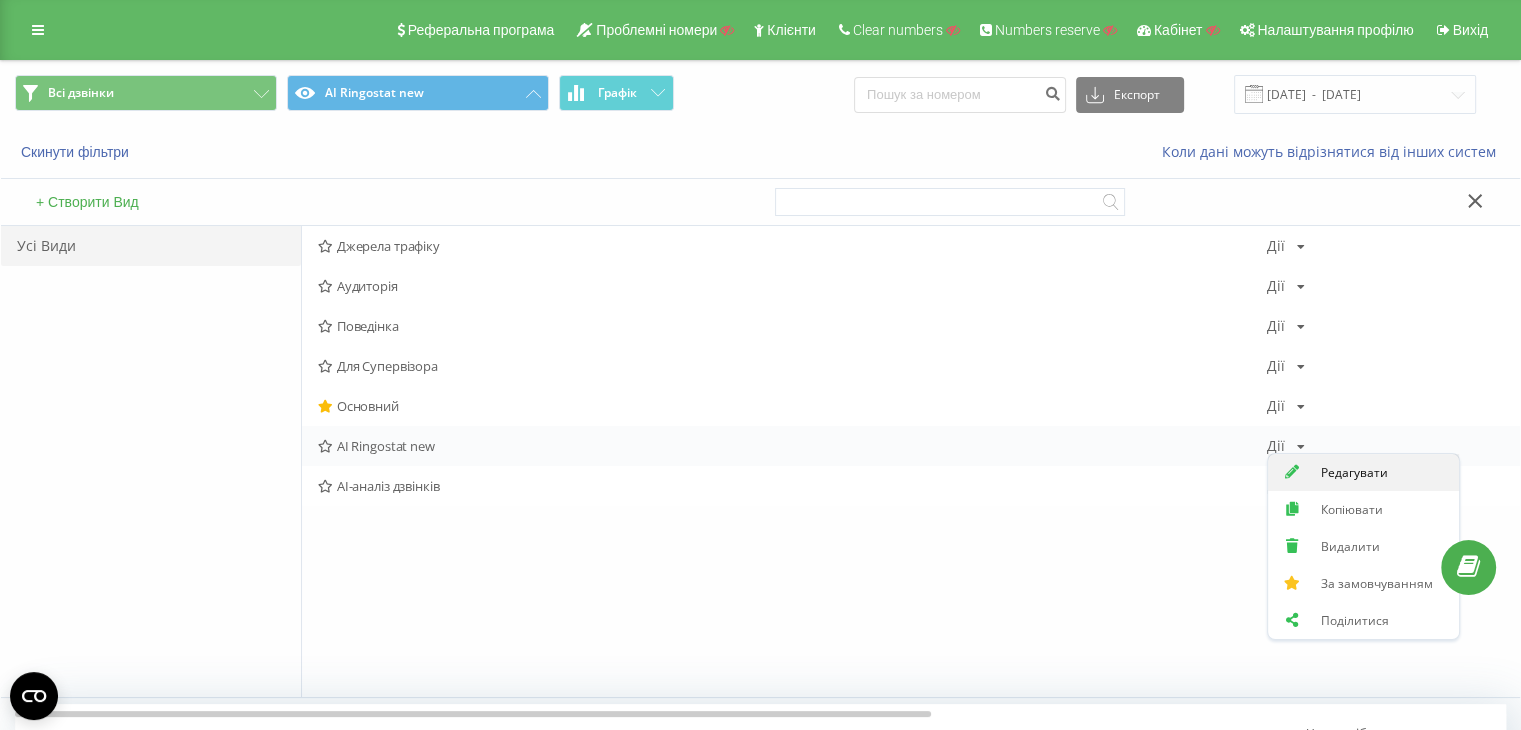 click on "Редагувати" at bounding box center [1363, 472] 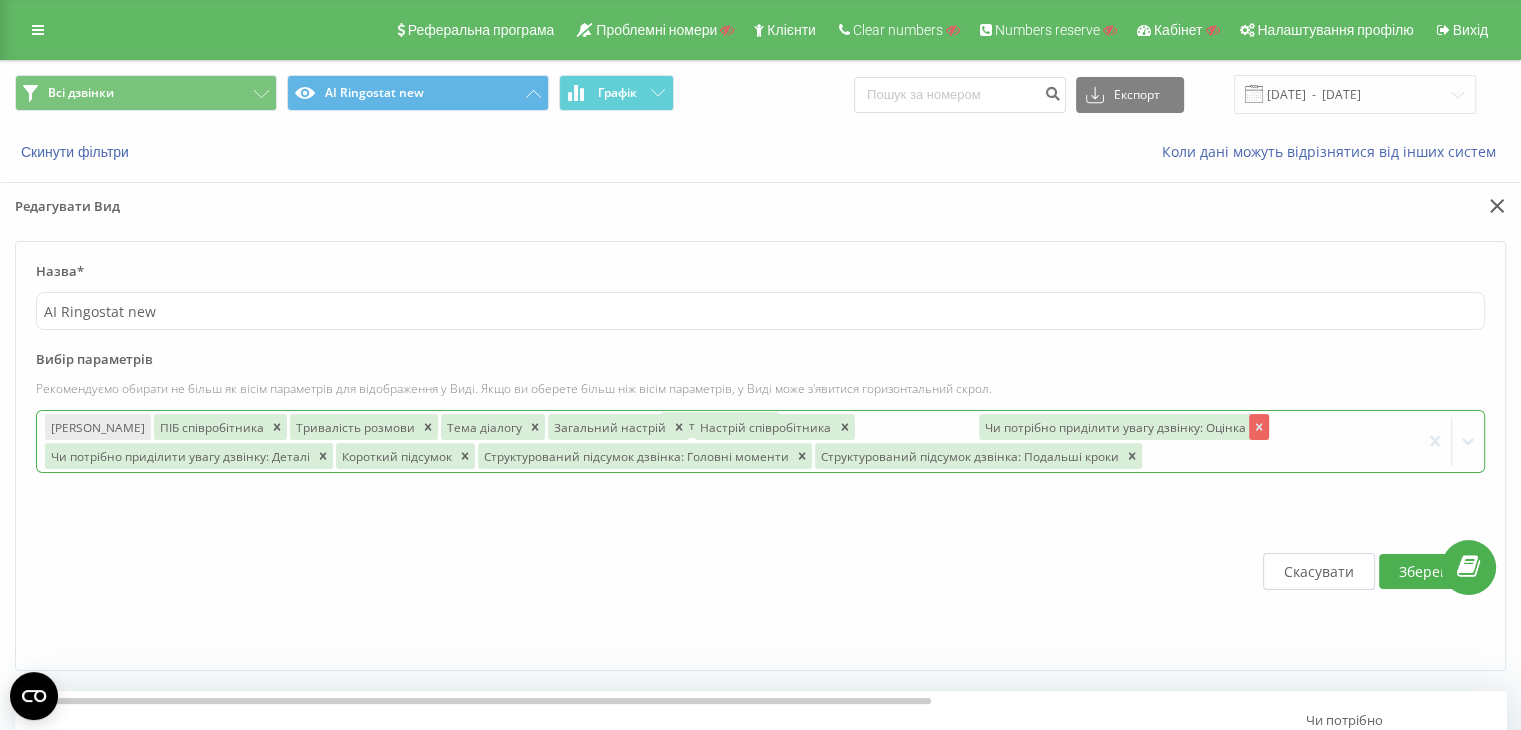 drag, startPoint x: 818, startPoint y: 417, endPoint x: 1096, endPoint y: 416, distance: 278.0018 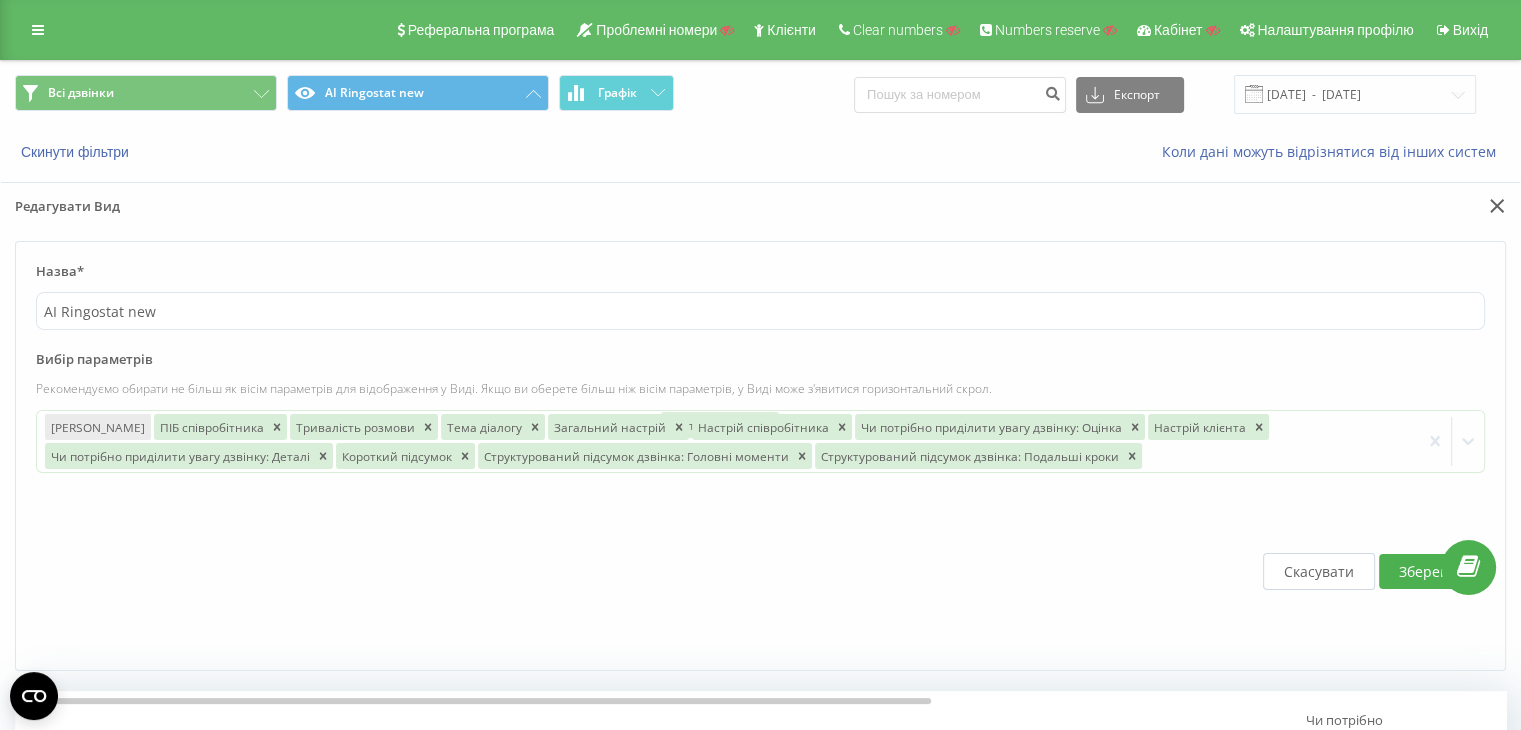click on "Скасувати Зберегти" at bounding box center (760, 571) 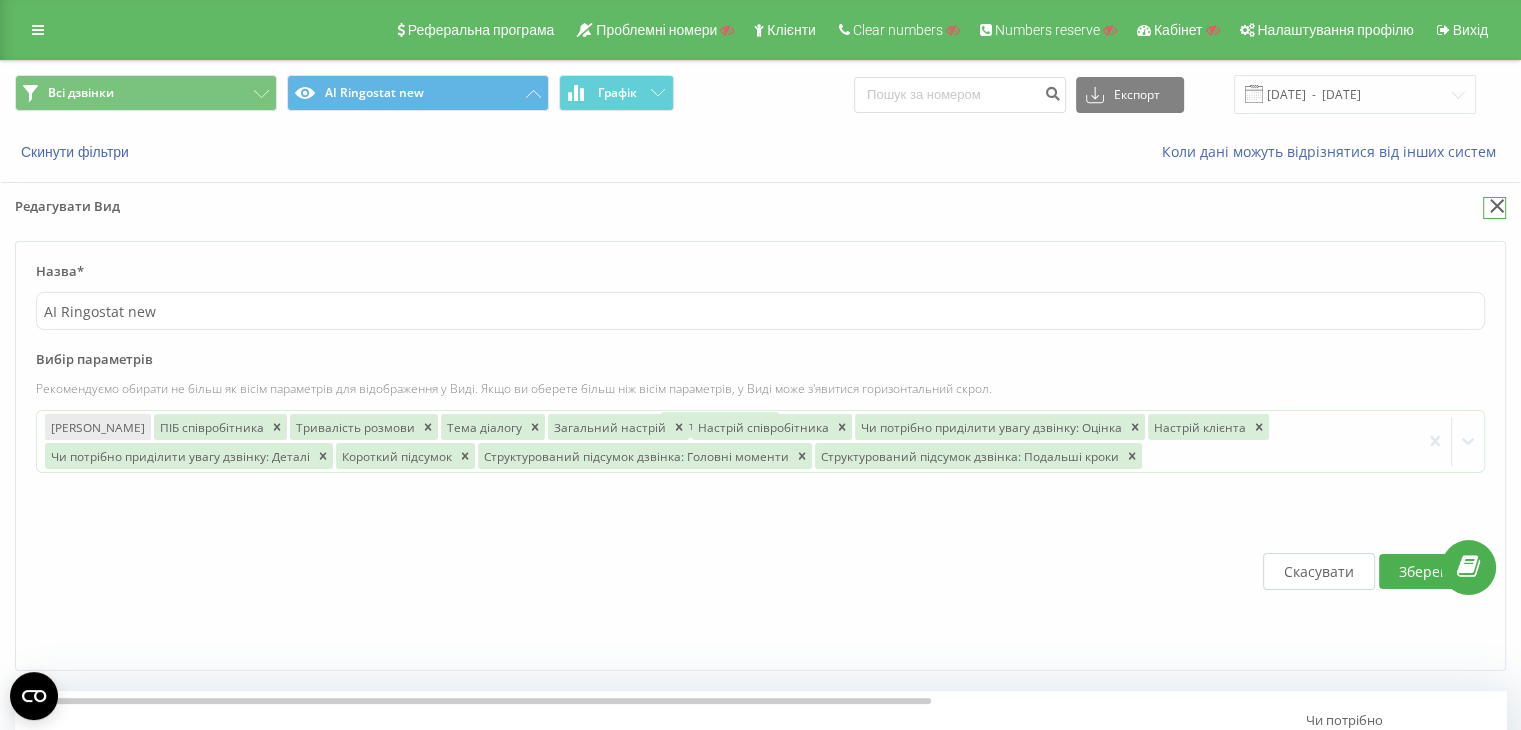 click 